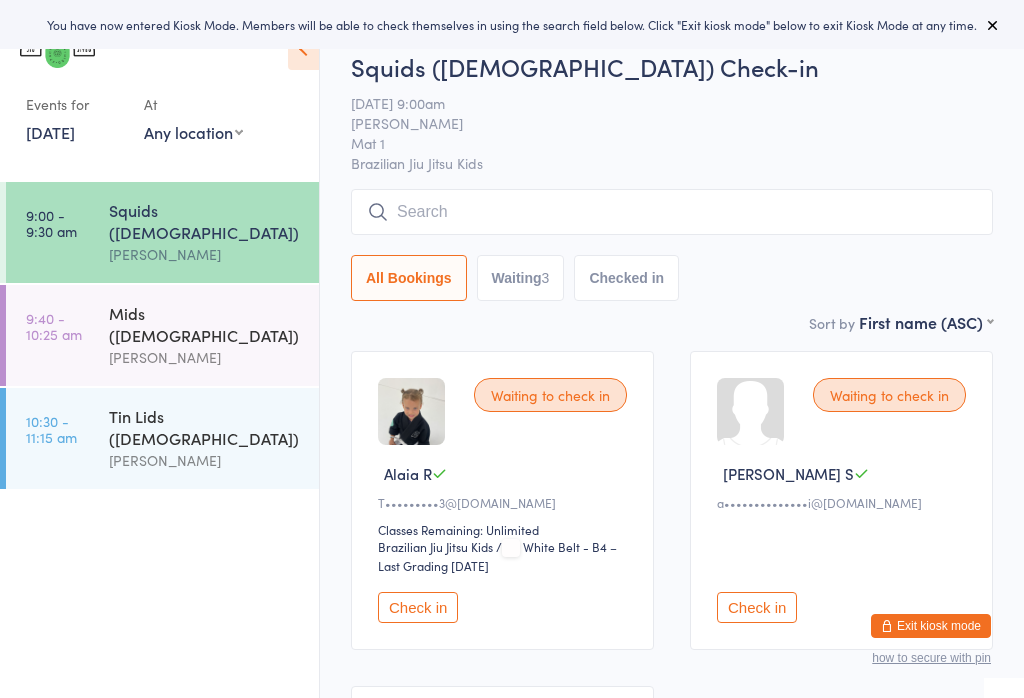 scroll, scrollTop: 0, scrollLeft: 0, axis: both 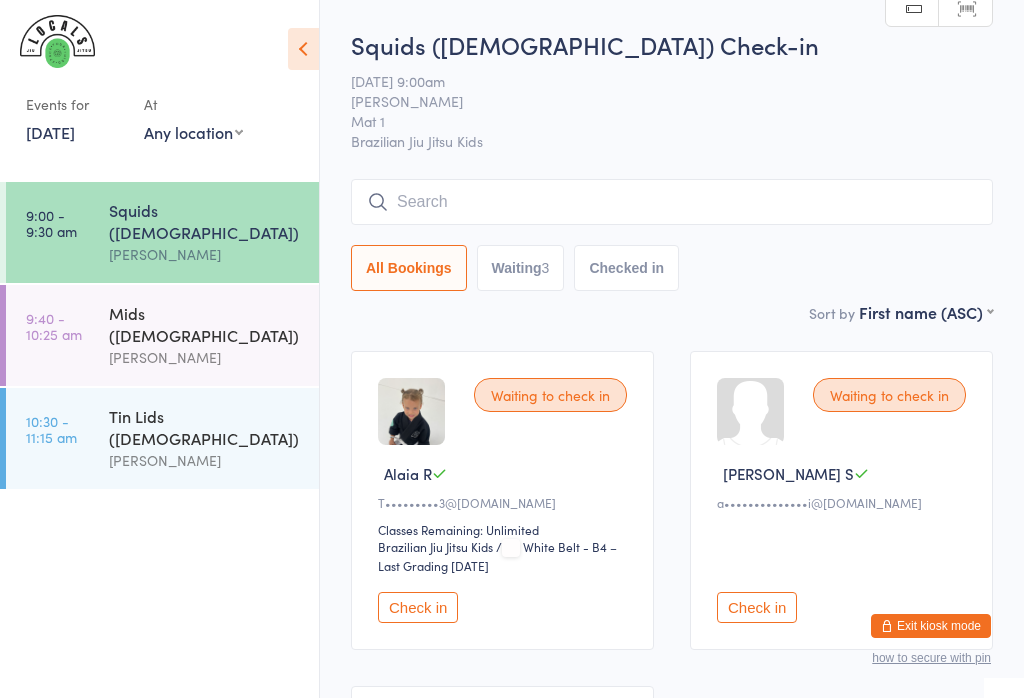 click on "Check in" at bounding box center (844, 576) 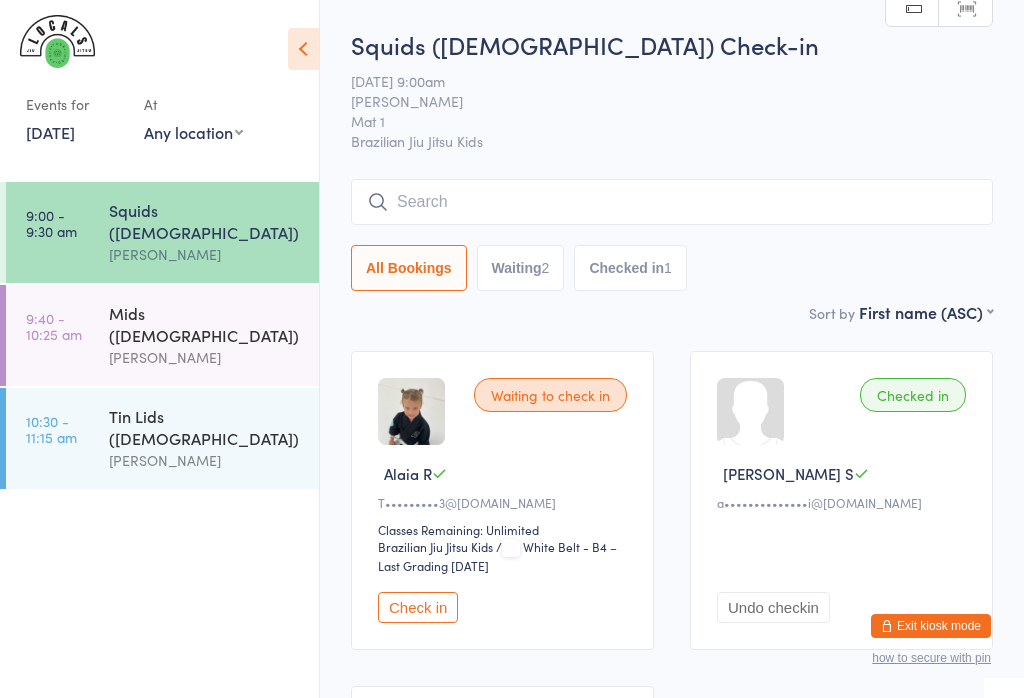click on "Check in" at bounding box center (418, 607) 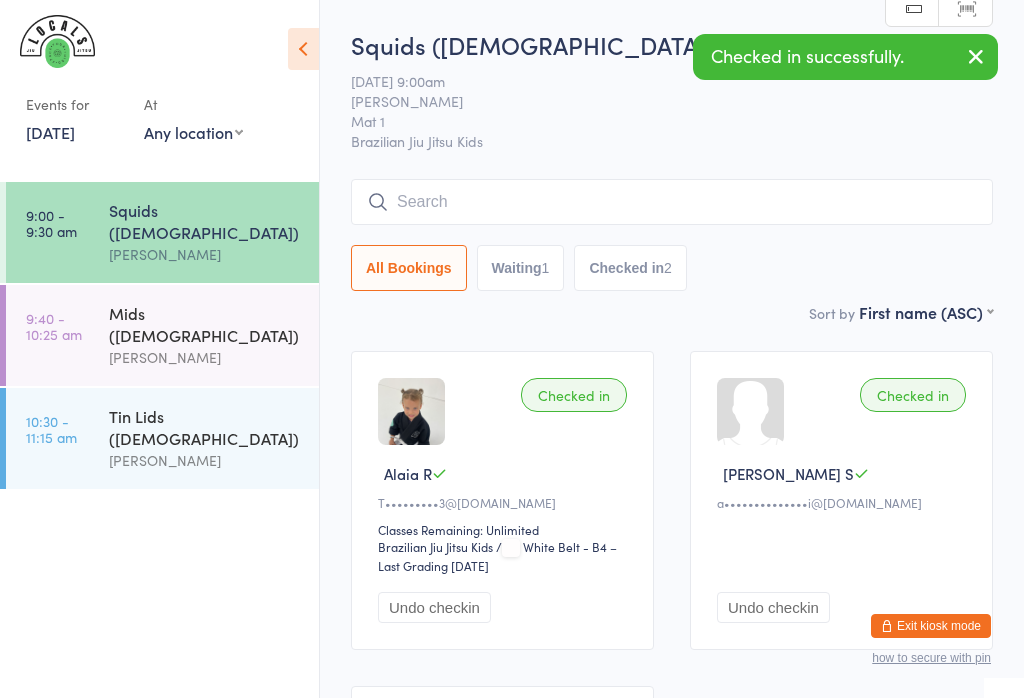 click on "9:40 - 10:25 am Mids (5-7y.o) Veselin Celic" at bounding box center (162, 335) 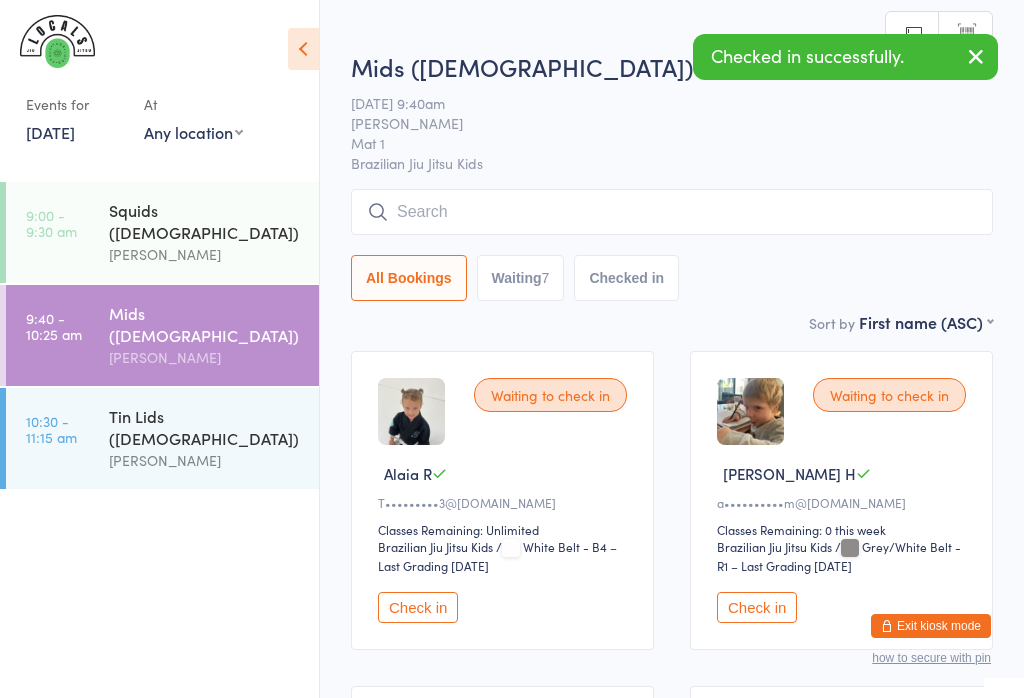 click on "Check in" at bounding box center (418, 607) 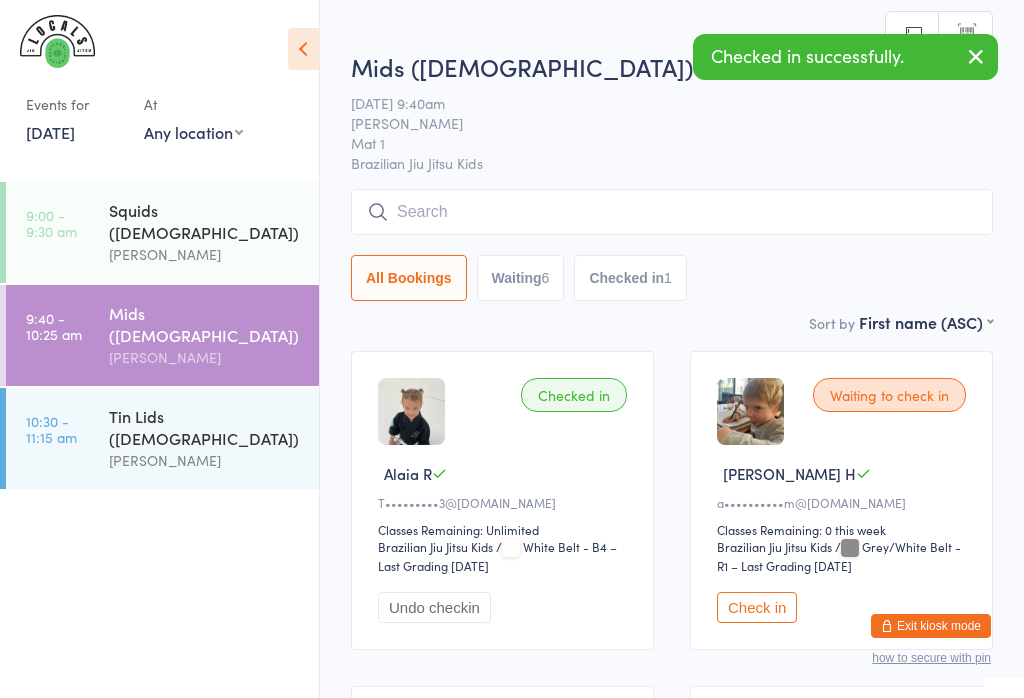 click on "Mids ([DEMOGRAPHIC_DATA])" at bounding box center (205, 324) 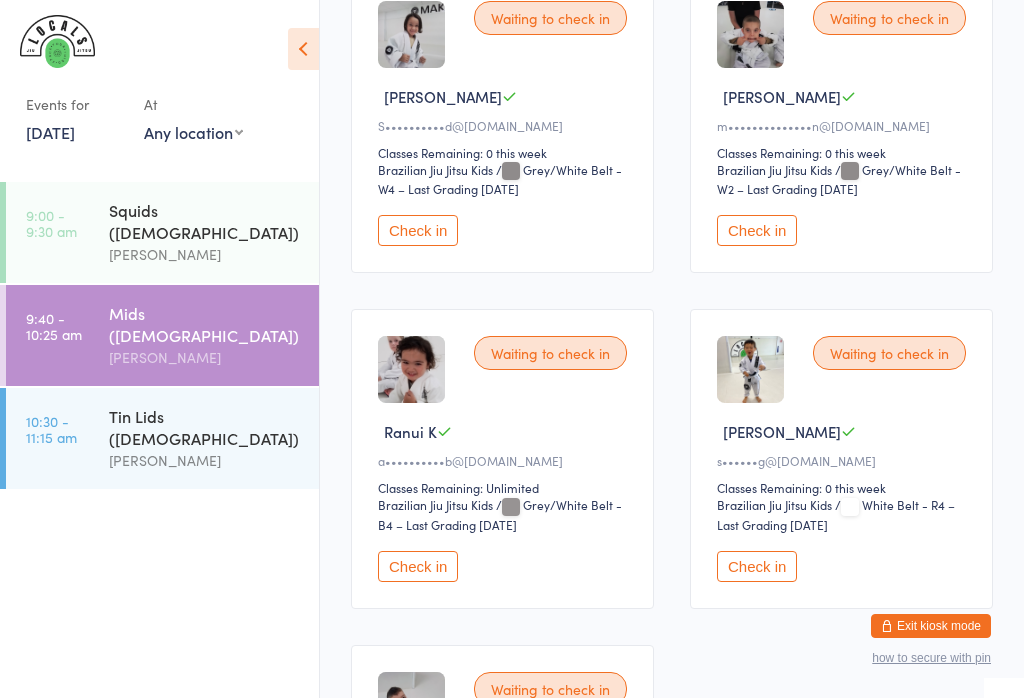 scroll, scrollTop: 741, scrollLeft: 0, axis: vertical 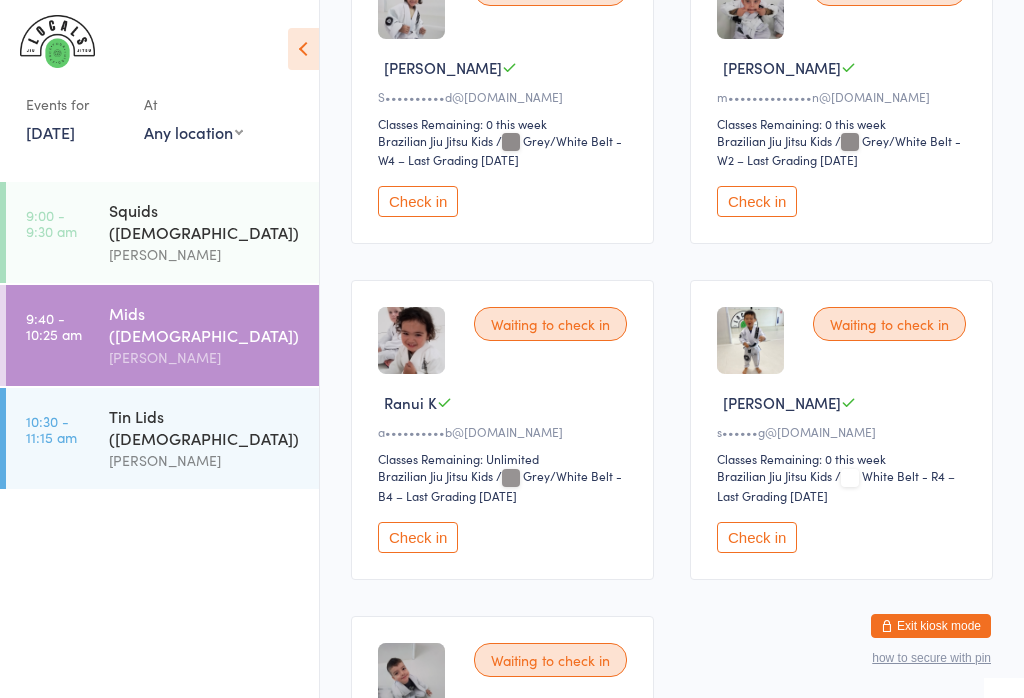 click on "Check in" at bounding box center [418, 537] 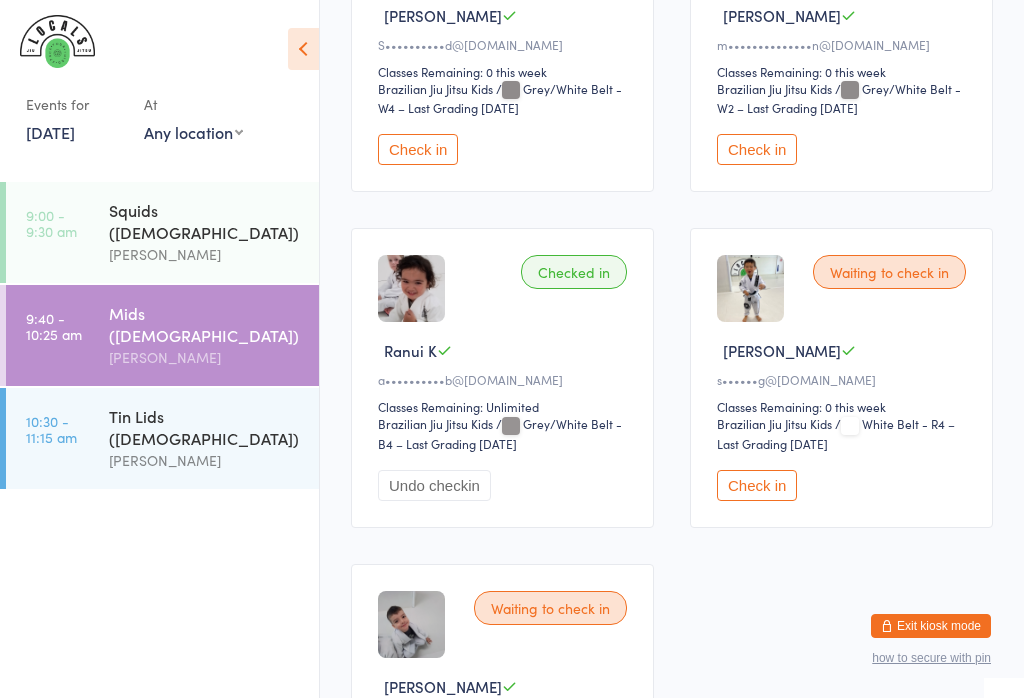 scroll, scrollTop: 797, scrollLeft: 0, axis: vertical 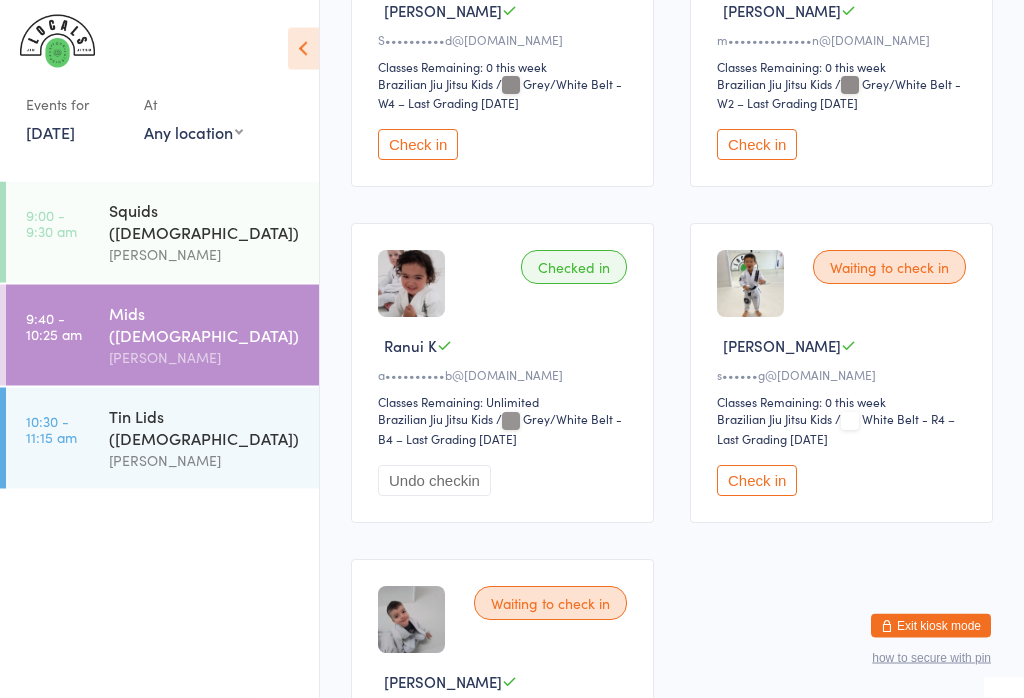 click on "[PERSON_NAME]" at bounding box center [205, 254] 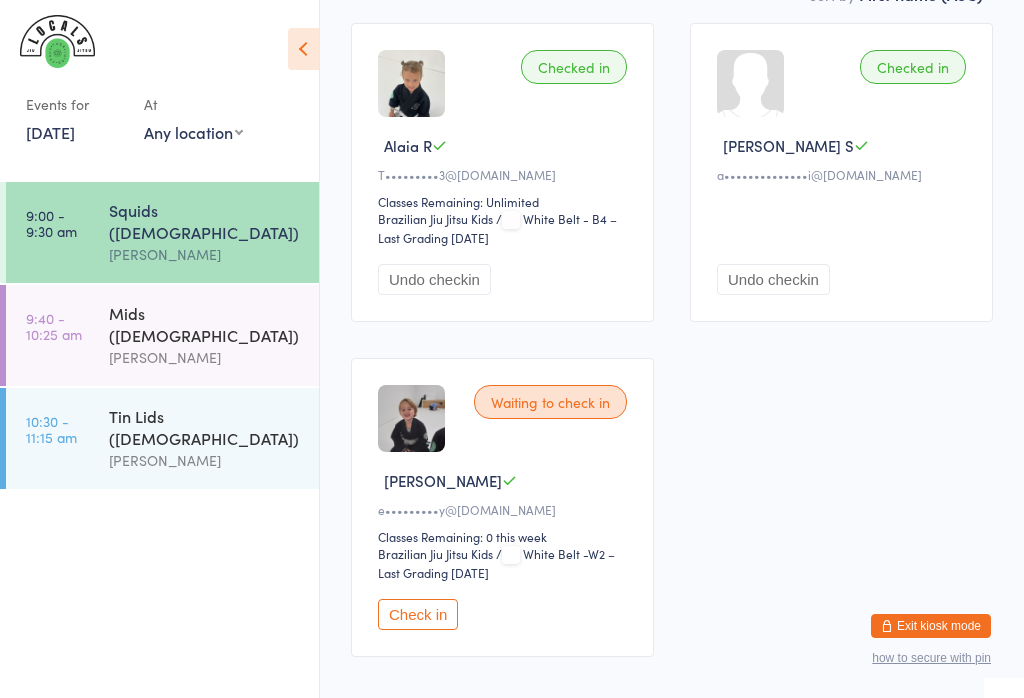 scroll, scrollTop: 415, scrollLeft: 0, axis: vertical 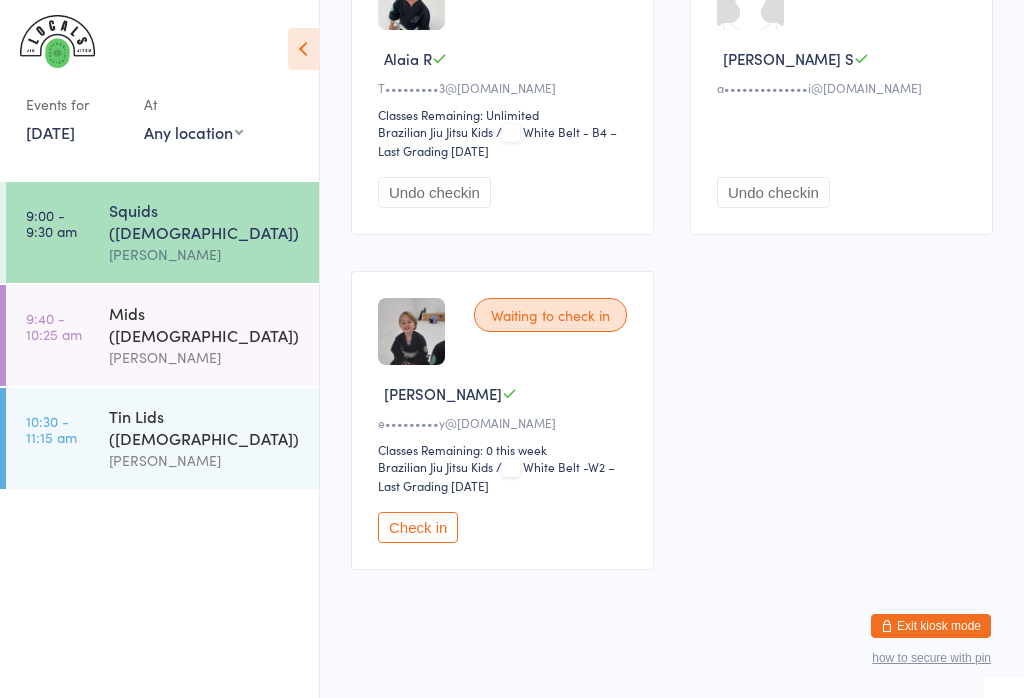 click on "Check in" at bounding box center (418, 527) 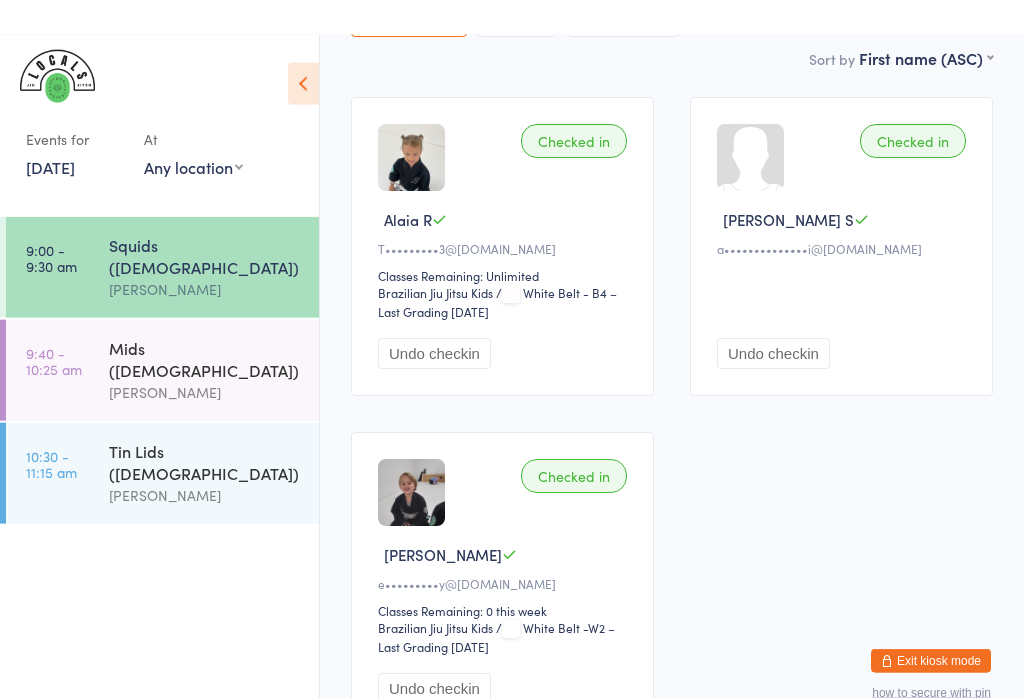 scroll, scrollTop: 0, scrollLeft: 0, axis: both 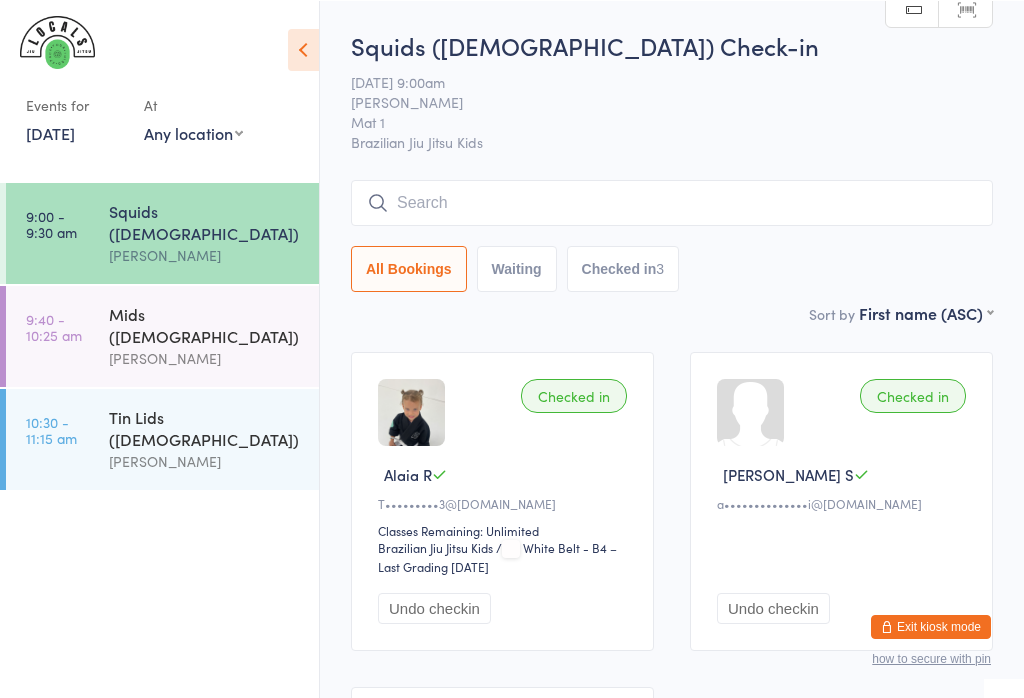 click at bounding box center (672, 202) 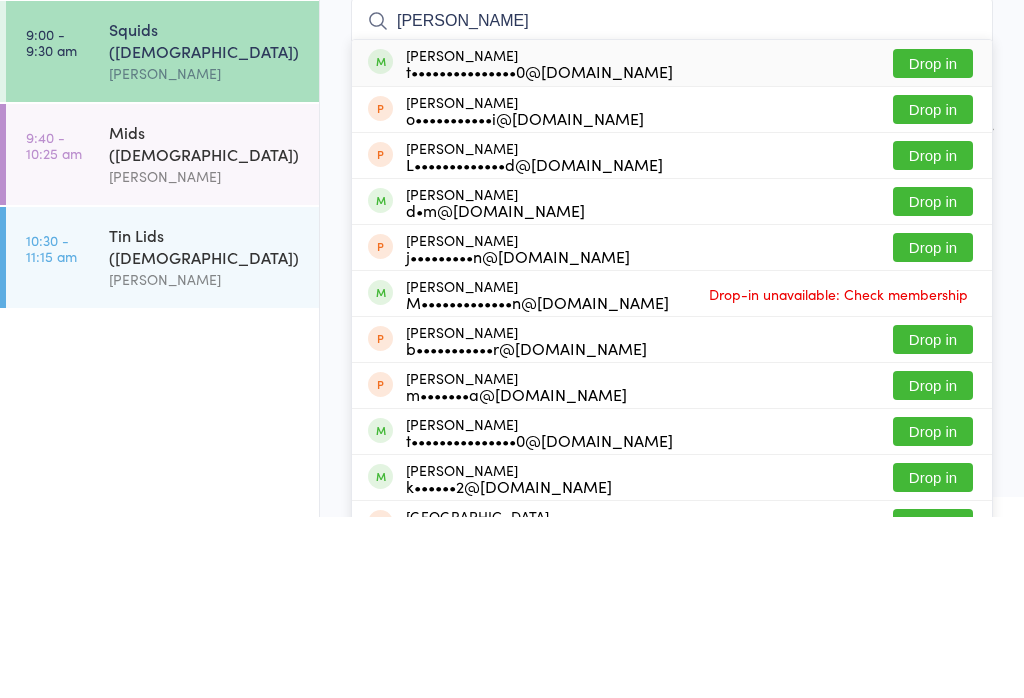 type on "Noah murr" 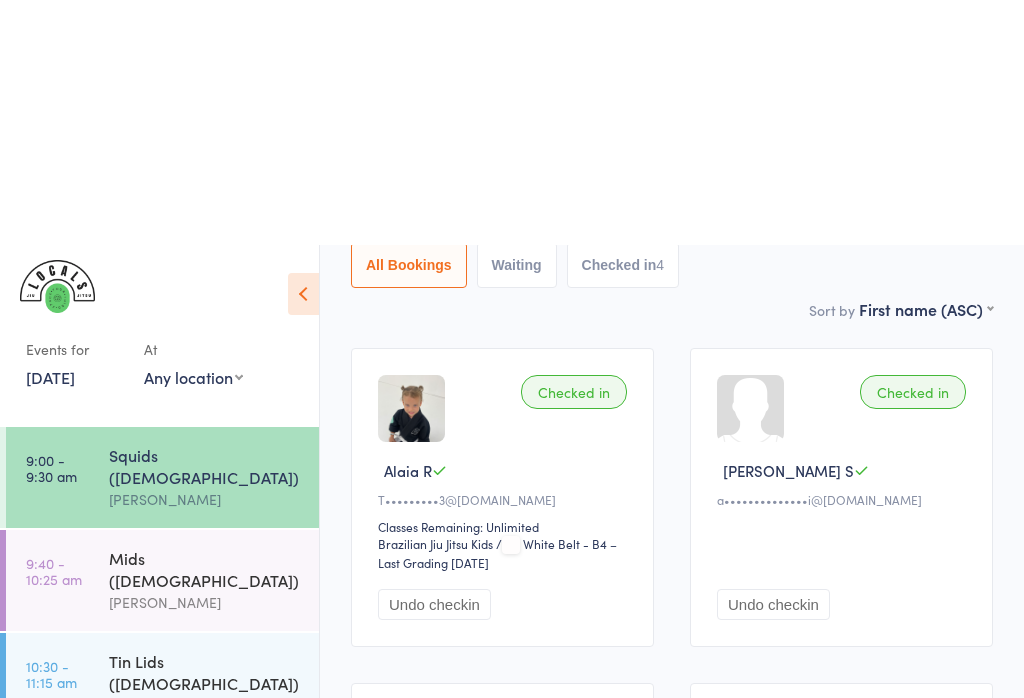 scroll, scrollTop: 0, scrollLeft: 0, axis: both 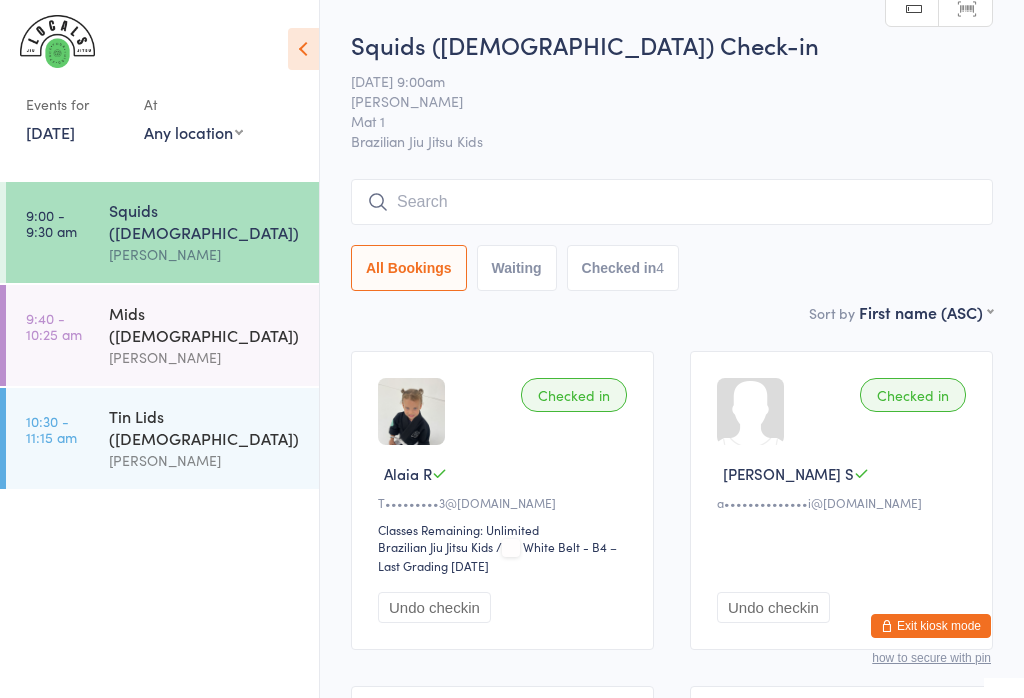 click at bounding box center [672, 202] 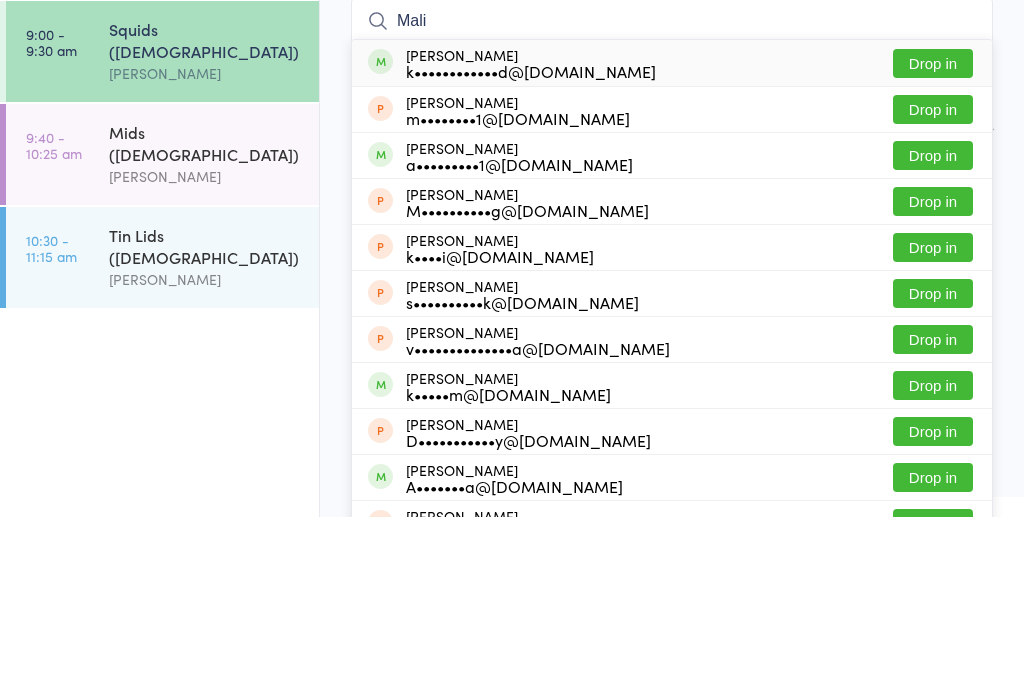 type on "Mali" 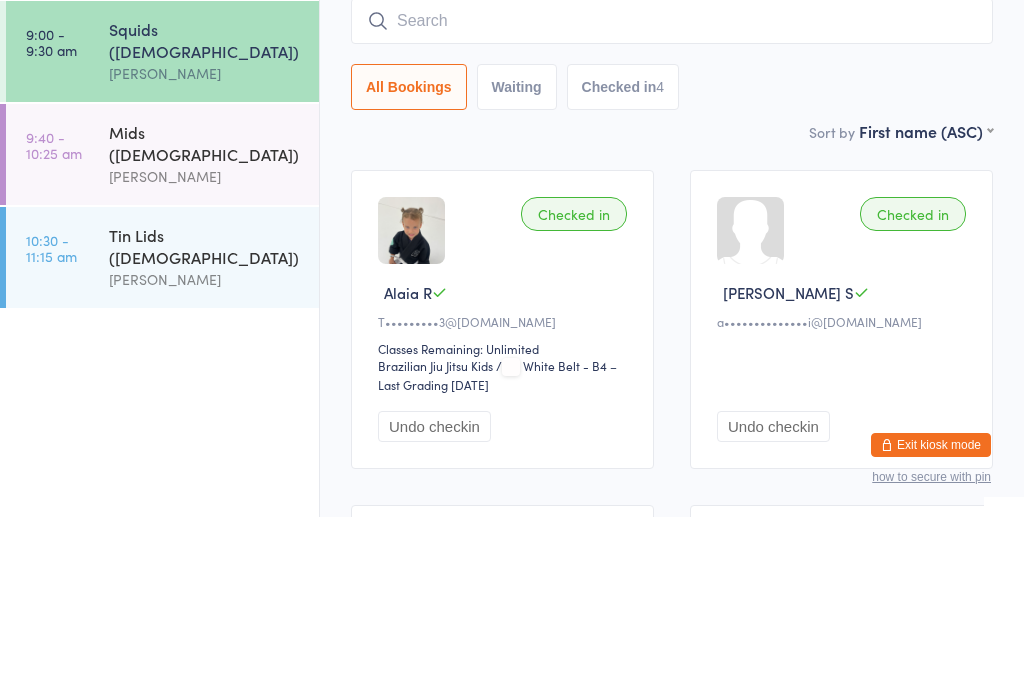 scroll, scrollTop: 181, scrollLeft: 0, axis: vertical 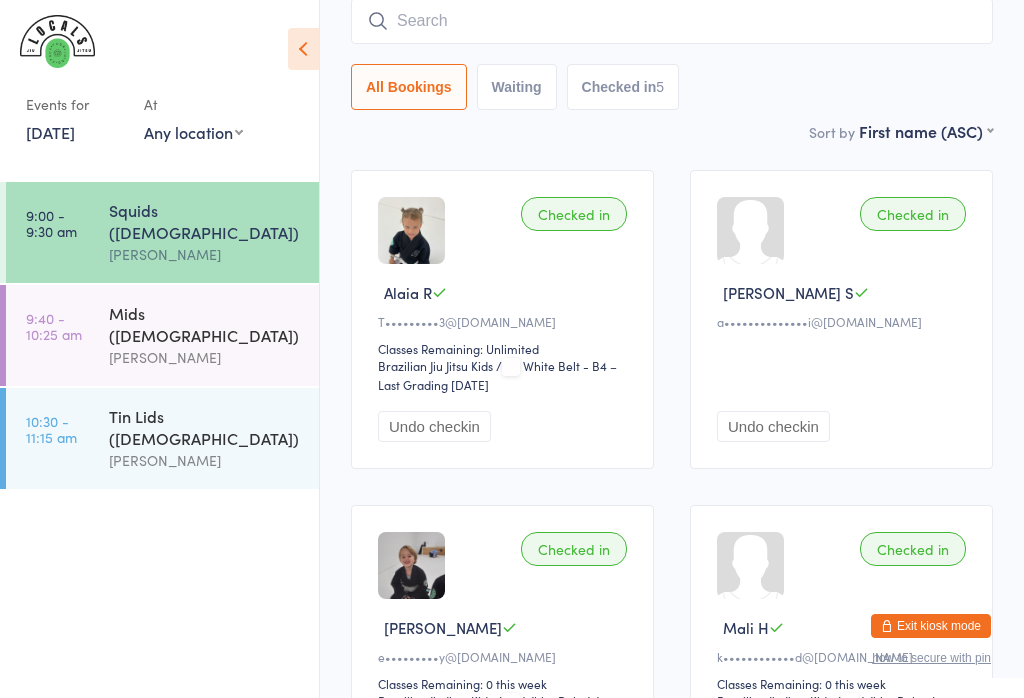 click at bounding box center [672, 21] 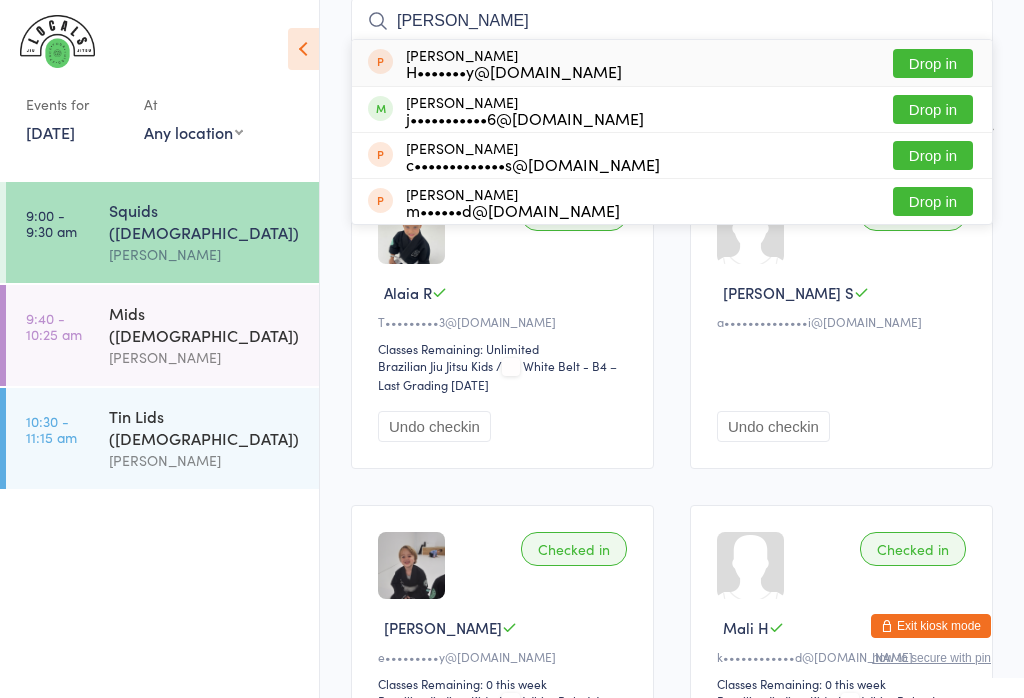 type on "Molly" 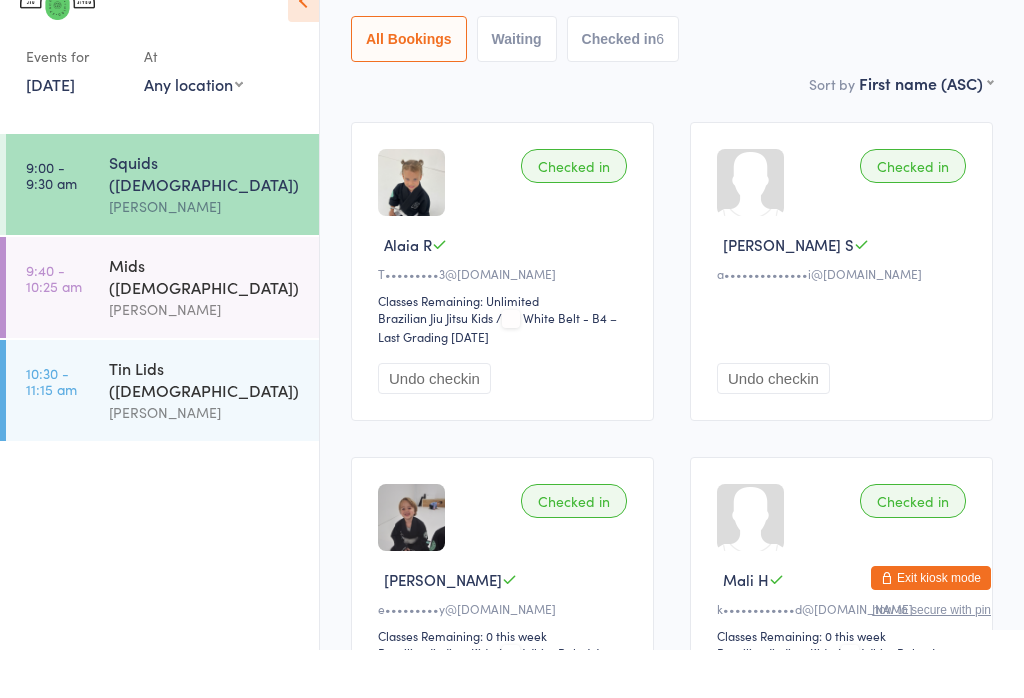 click on "[PERSON_NAME]" at bounding box center [205, 357] 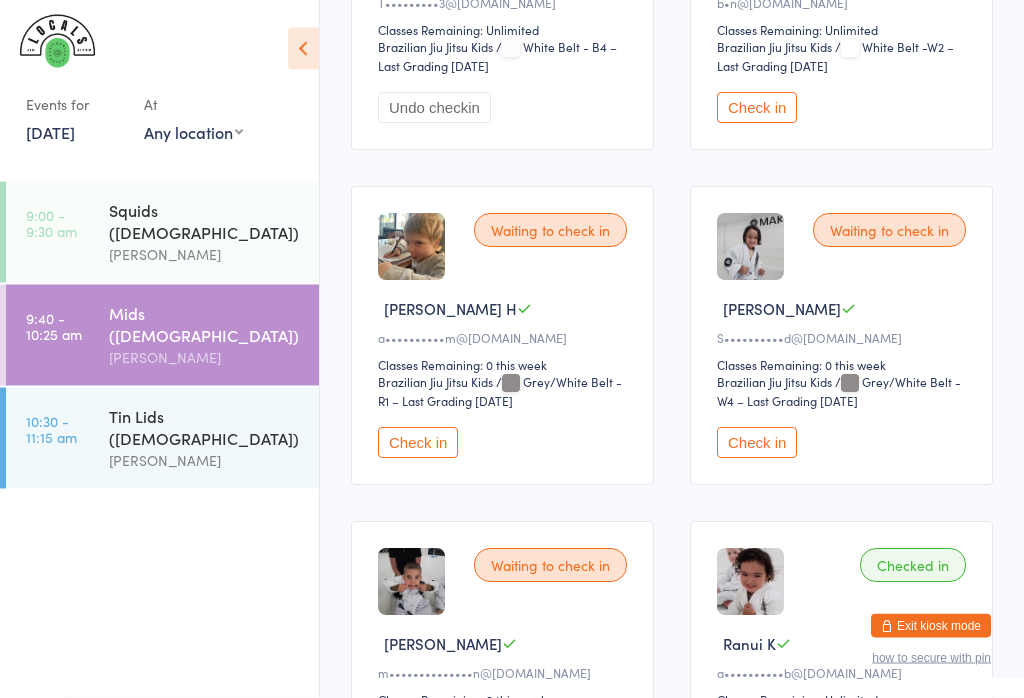 scroll, scrollTop: 497, scrollLeft: 0, axis: vertical 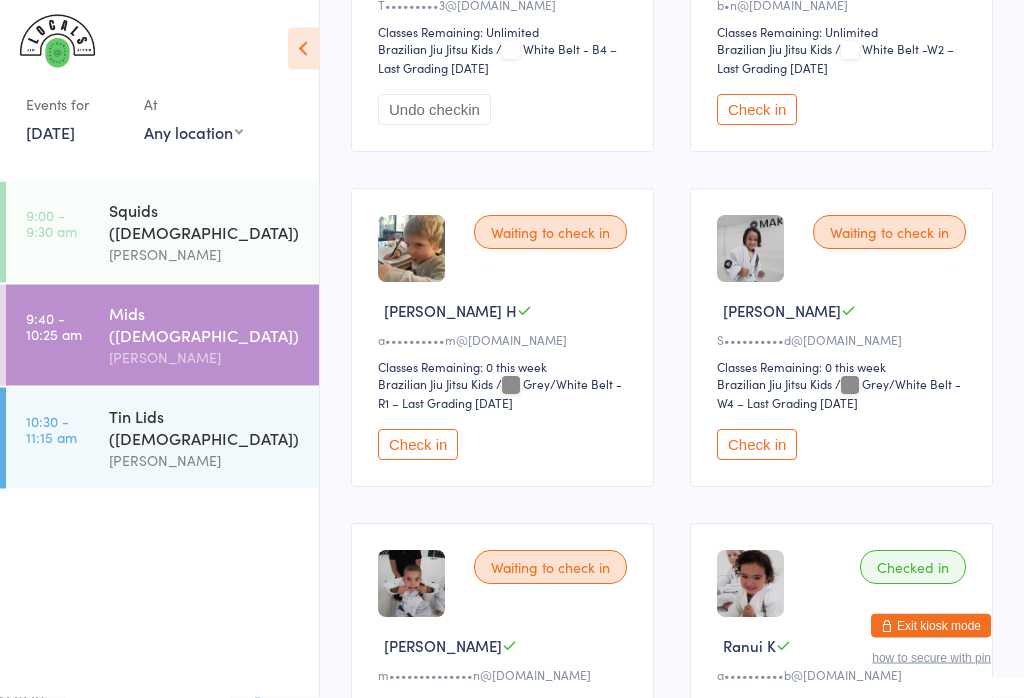 click on "Mids ([DEMOGRAPHIC_DATA])" at bounding box center (205, 324) 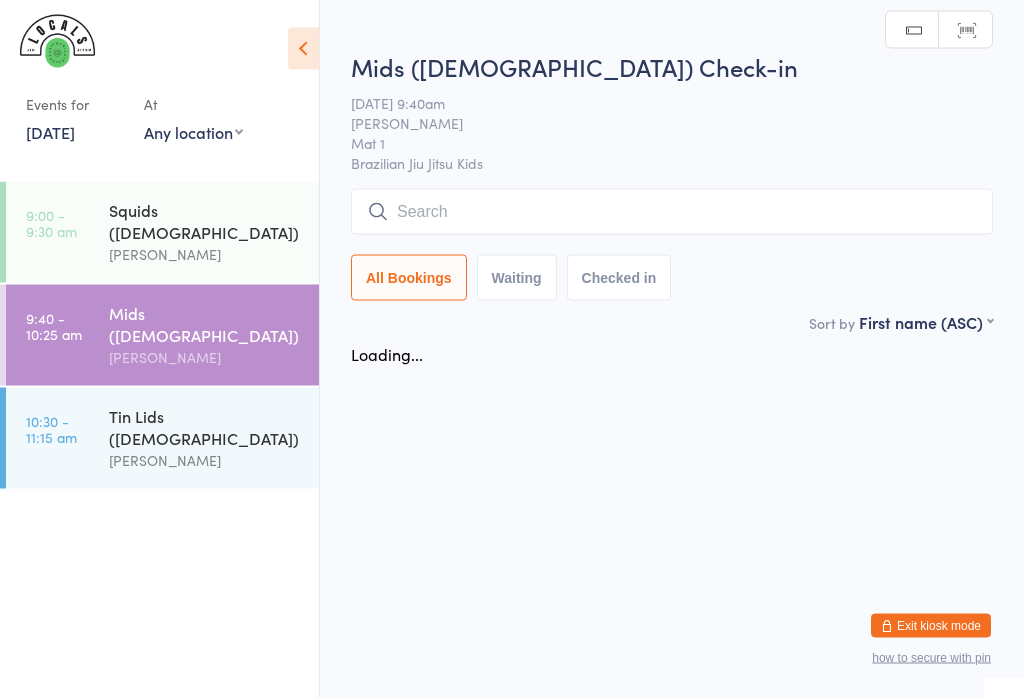scroll, scrollTop: 0, scrollLeft: 0, axis: both 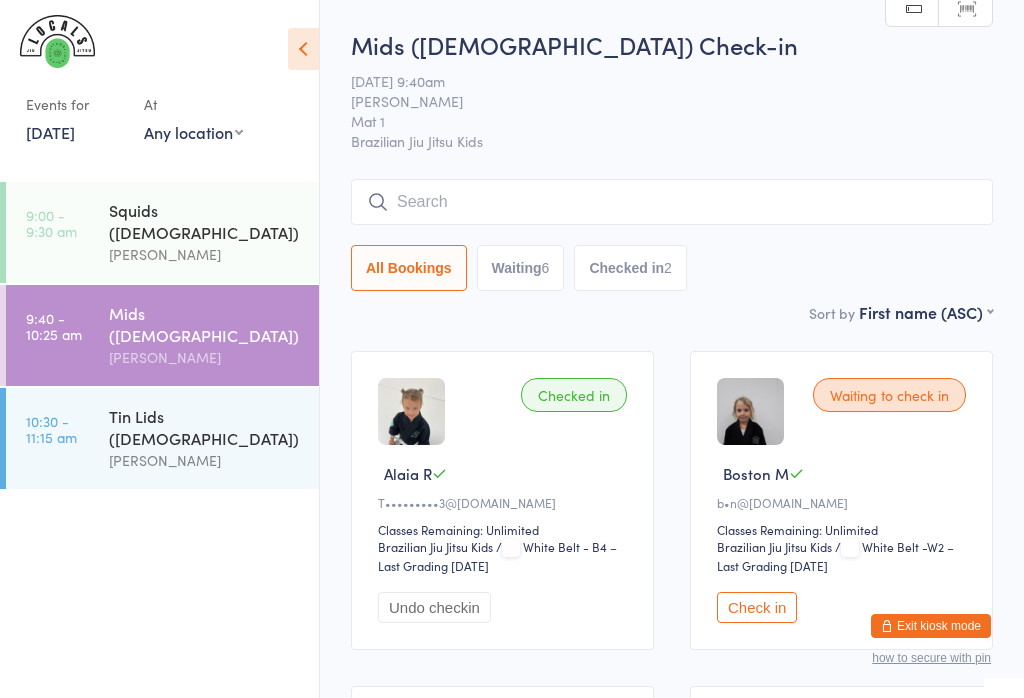 click at bounding box center (672, 202) 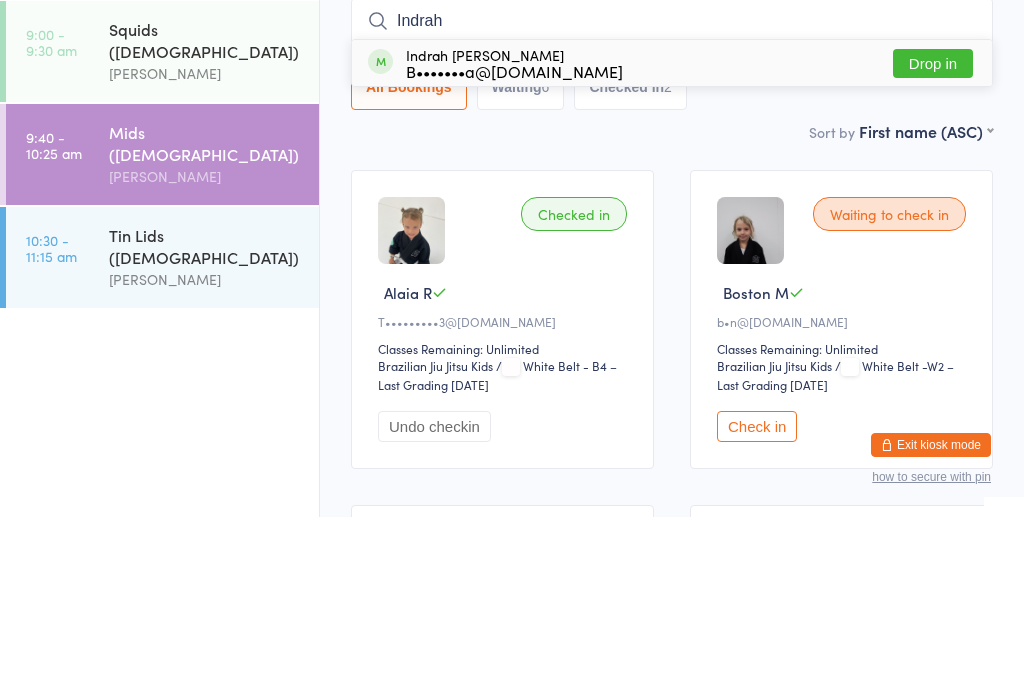 type on "Indrah" 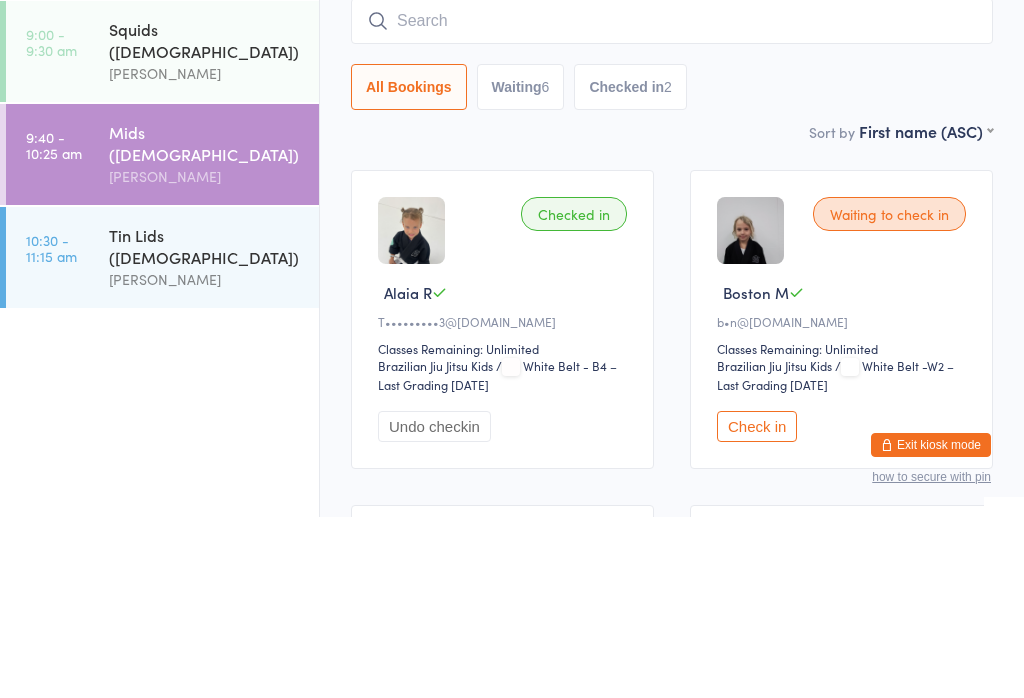 scroll, scrollTop: 181, scrollLeft: 0, axis: vertical 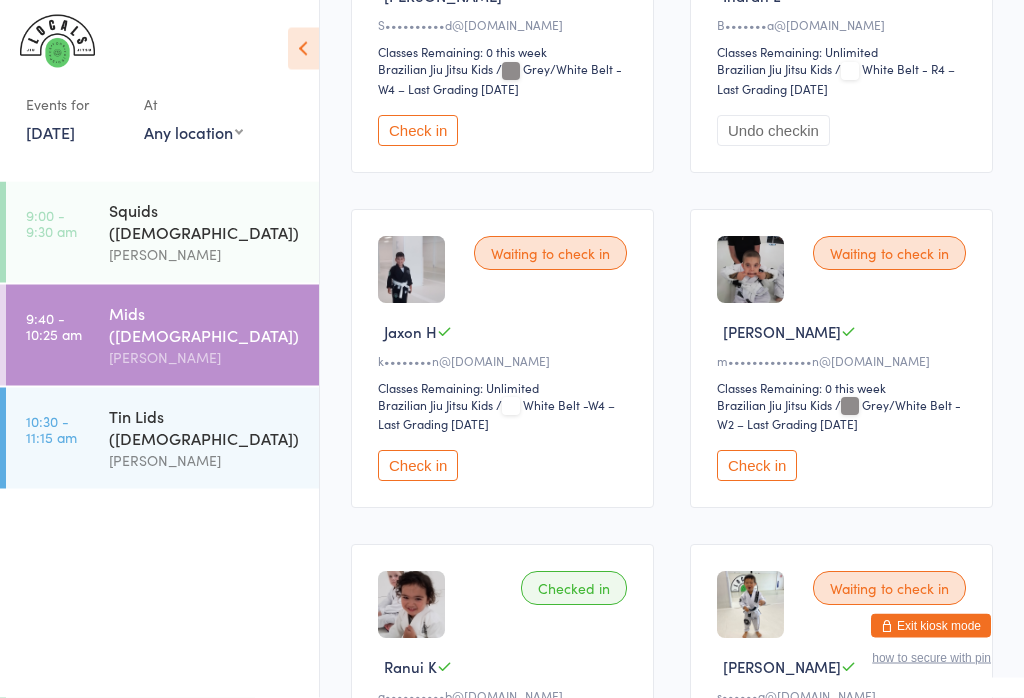 click on "Check in" at bounding box center (418, 466) 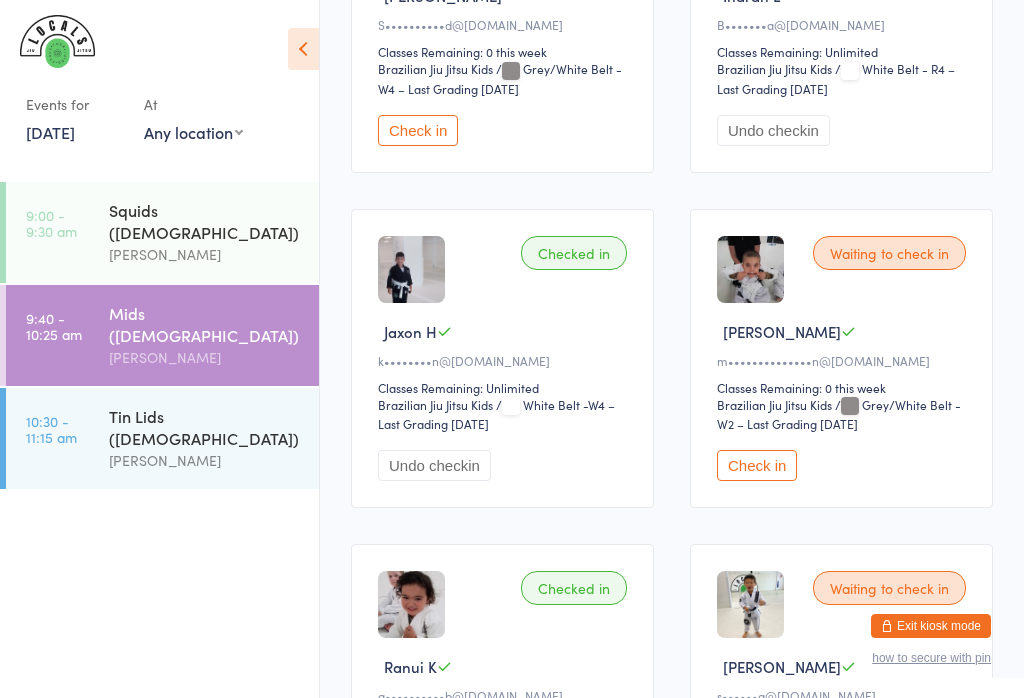click on "Mids ([DEMOGRAPHIC_DATA])" at bounding box center [205, 324] 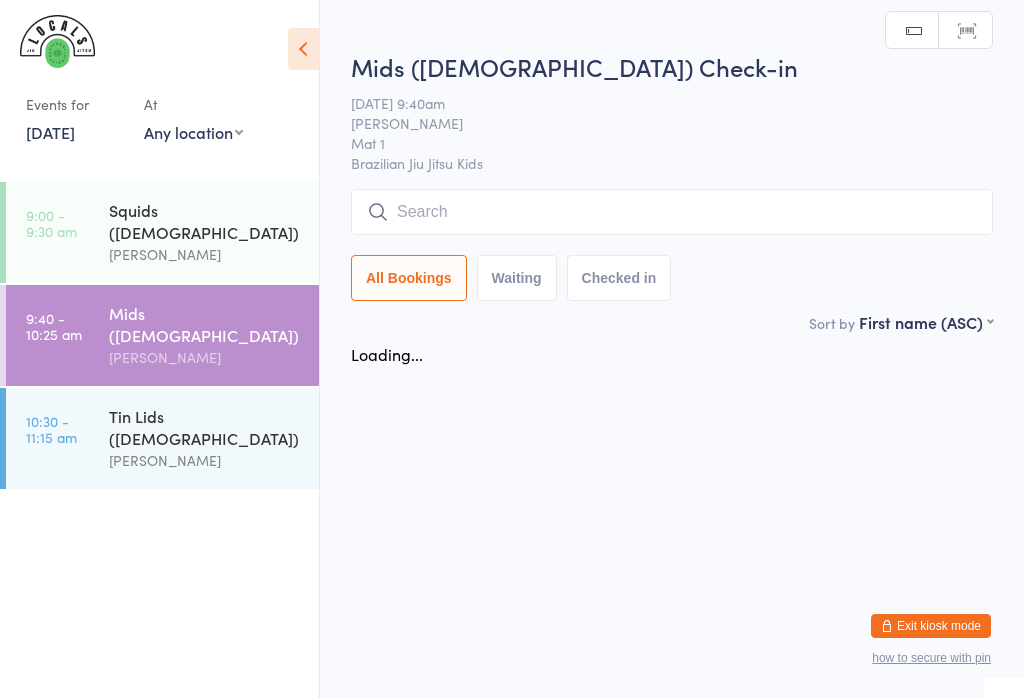 scroll, scrollTop: 0, scrollLeft: 0, axis: both 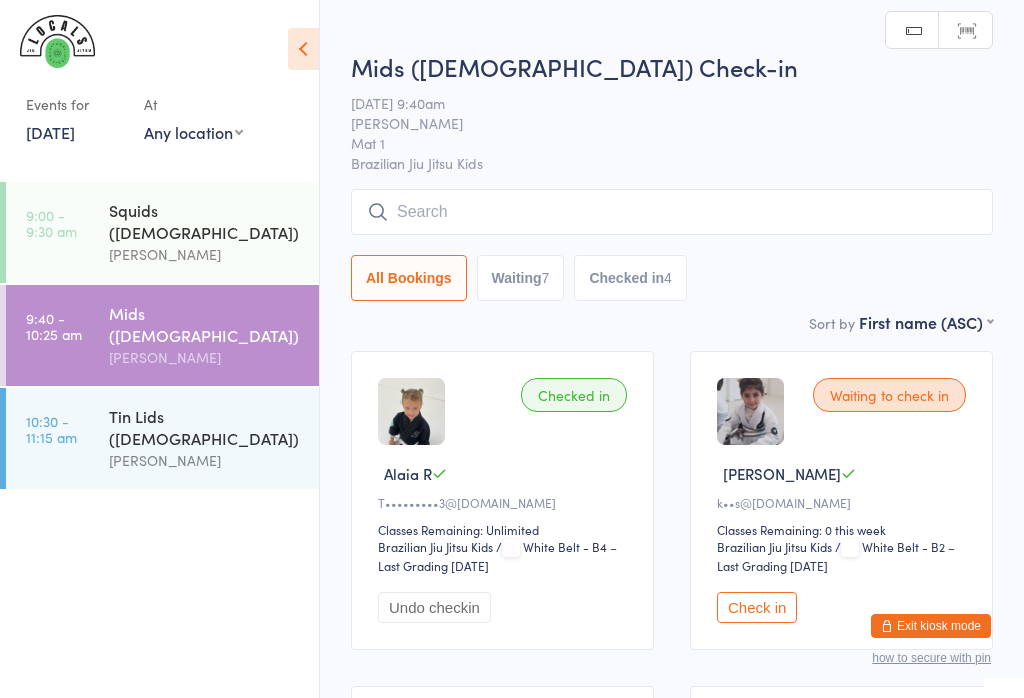 click on "Brazilian Jiu Jitsu Kids" at bounding box center (672, 163) 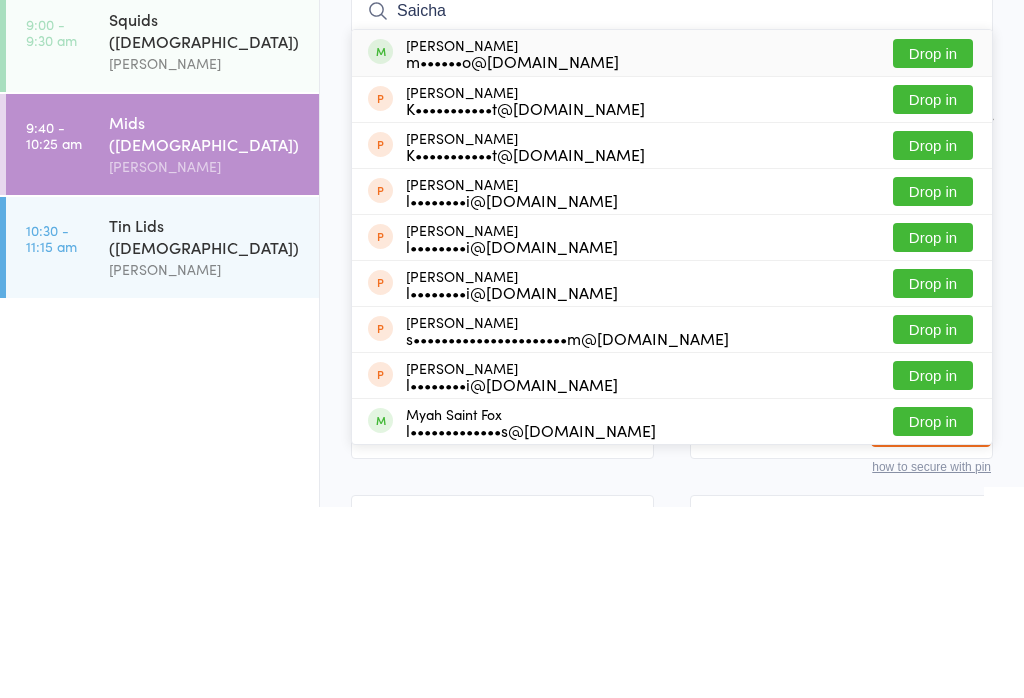 type on "Saicha" 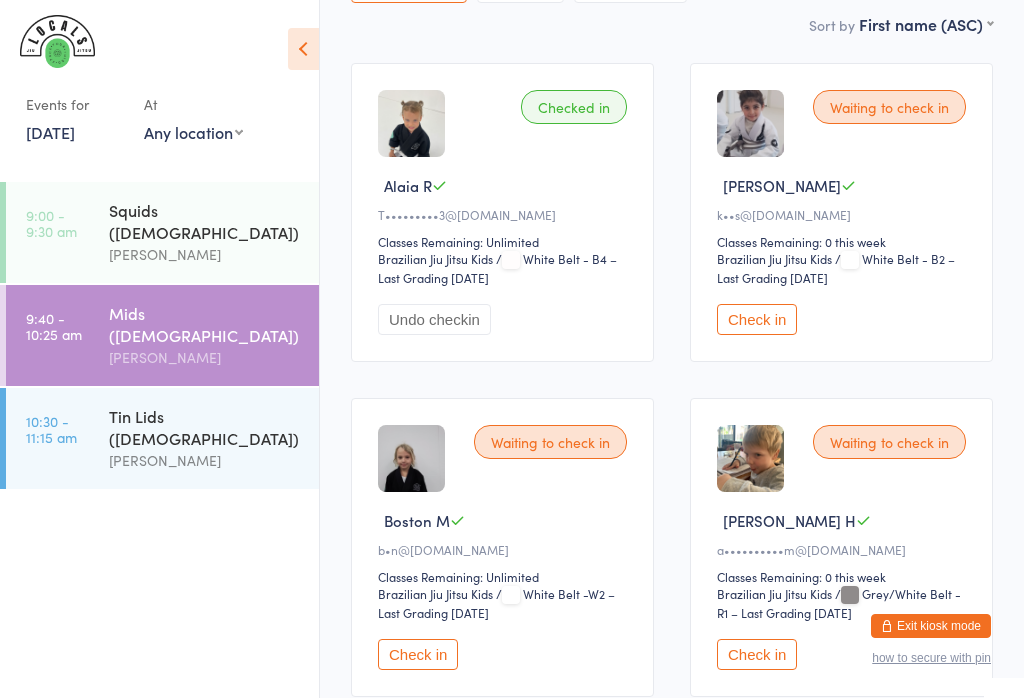 scroll, scrollTop: 287, scrollLeft: 0, axis: vertical 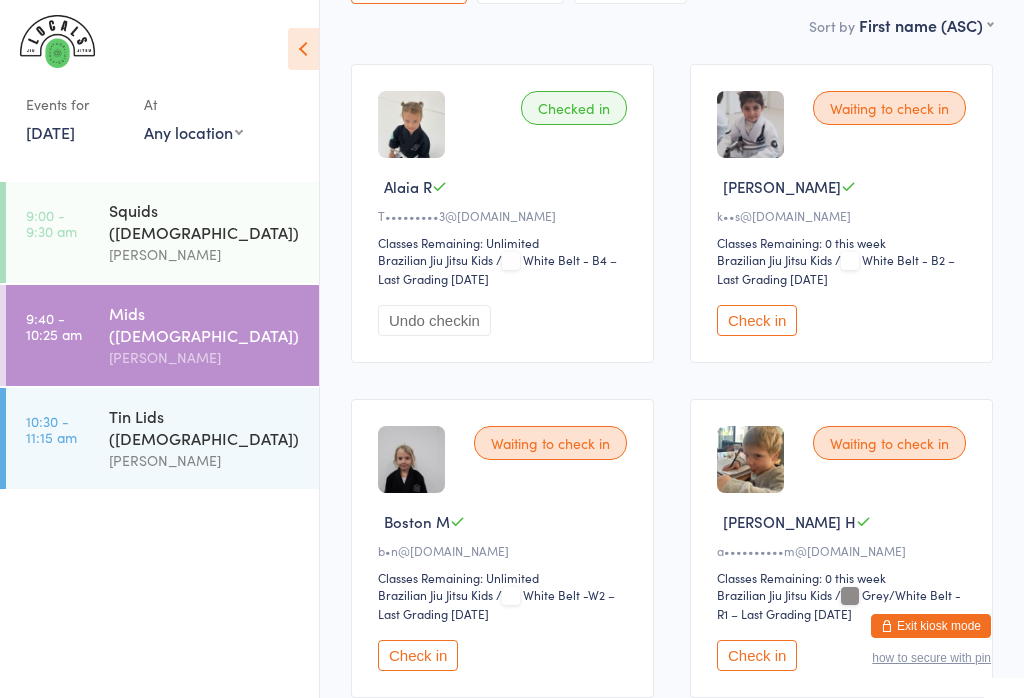 click on "Check in" at bounding box center (757, 655) 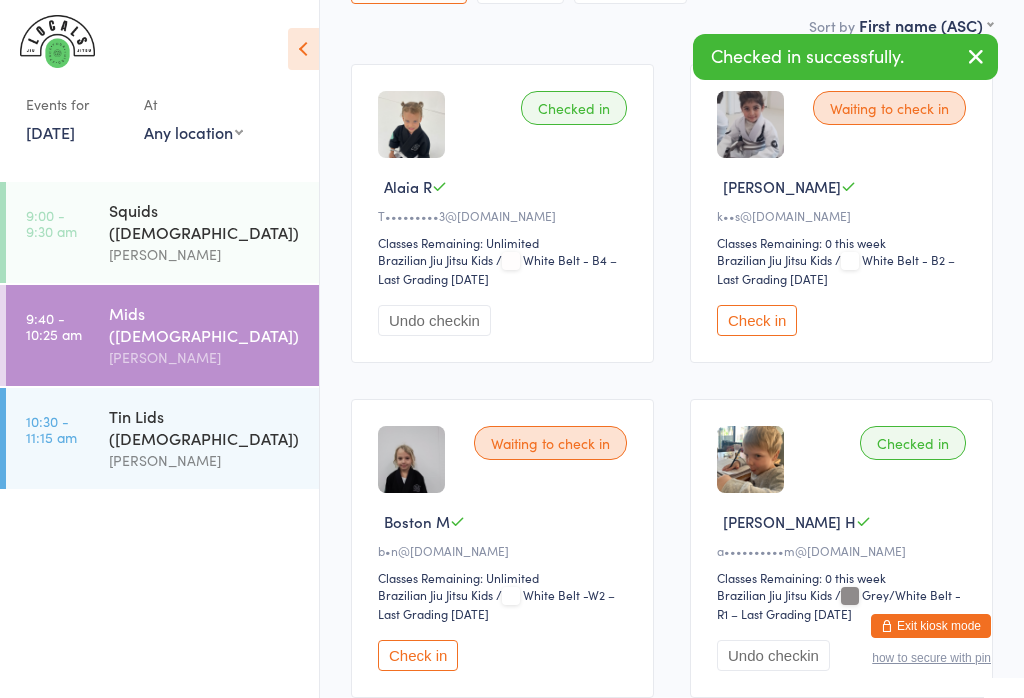 click on "[PERSON_NAME]" at bounding box center (205, 460) 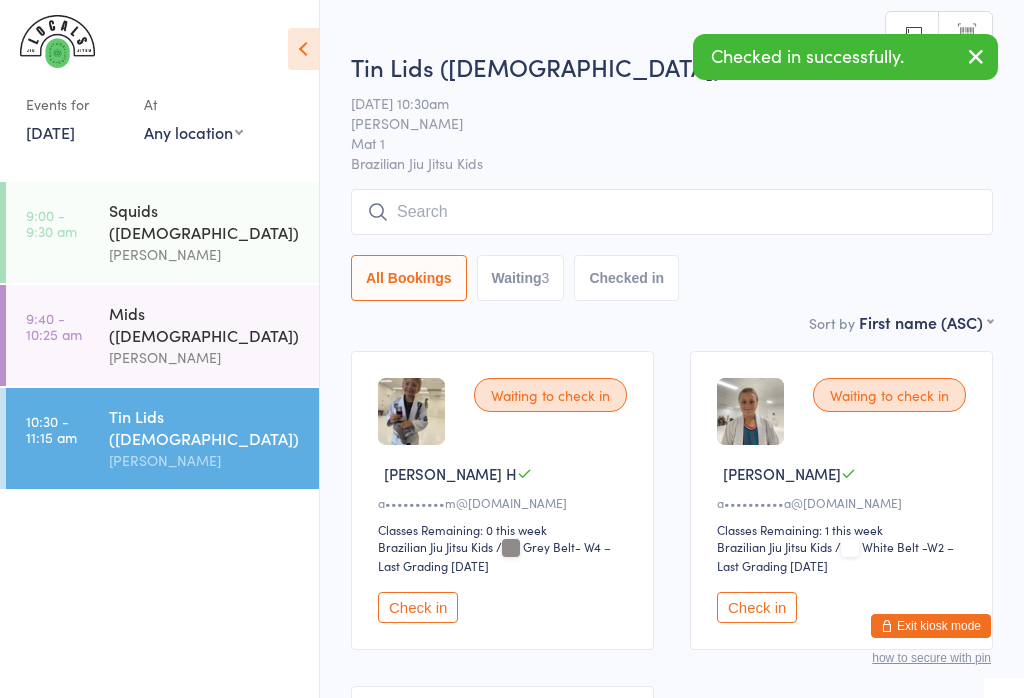 click on "Check in" at bounding box center [418, 607] 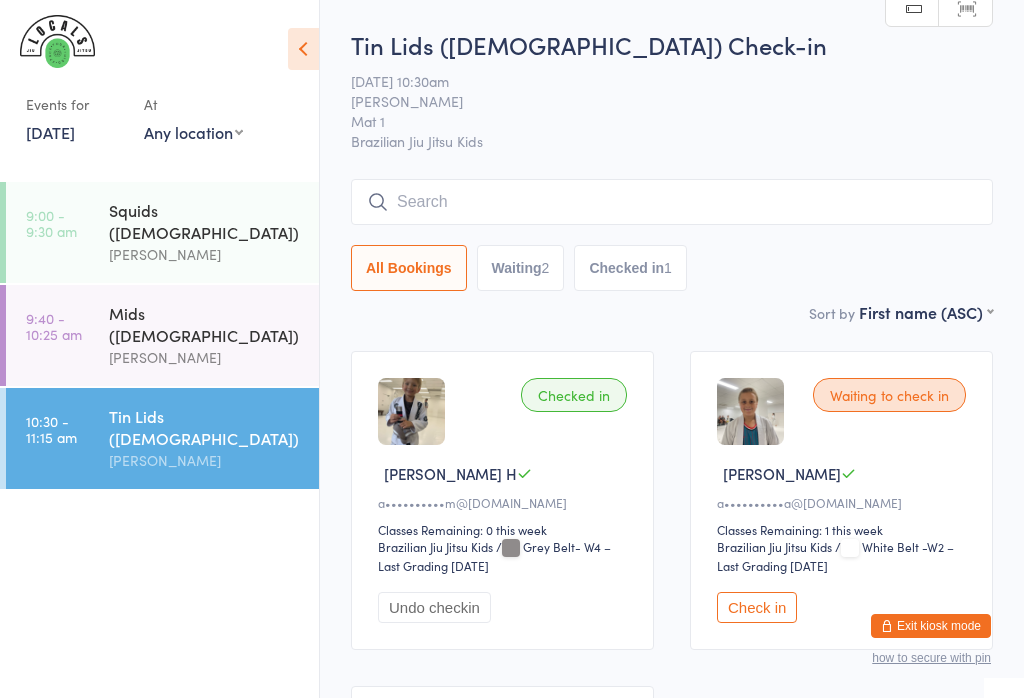 click at bounding box center (672, 202) 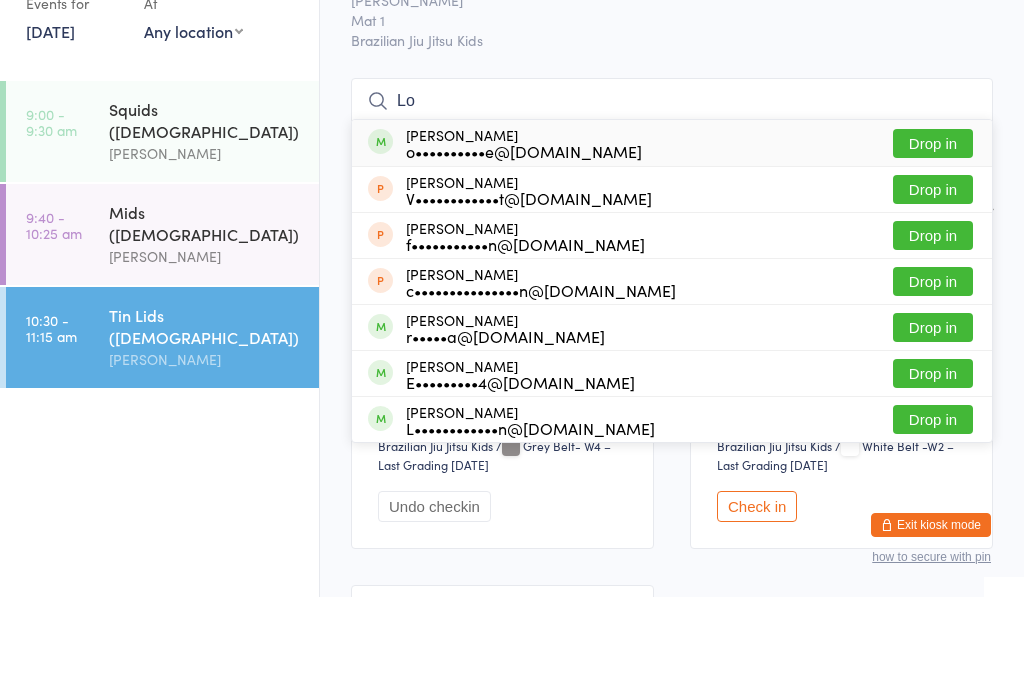 type on "L" 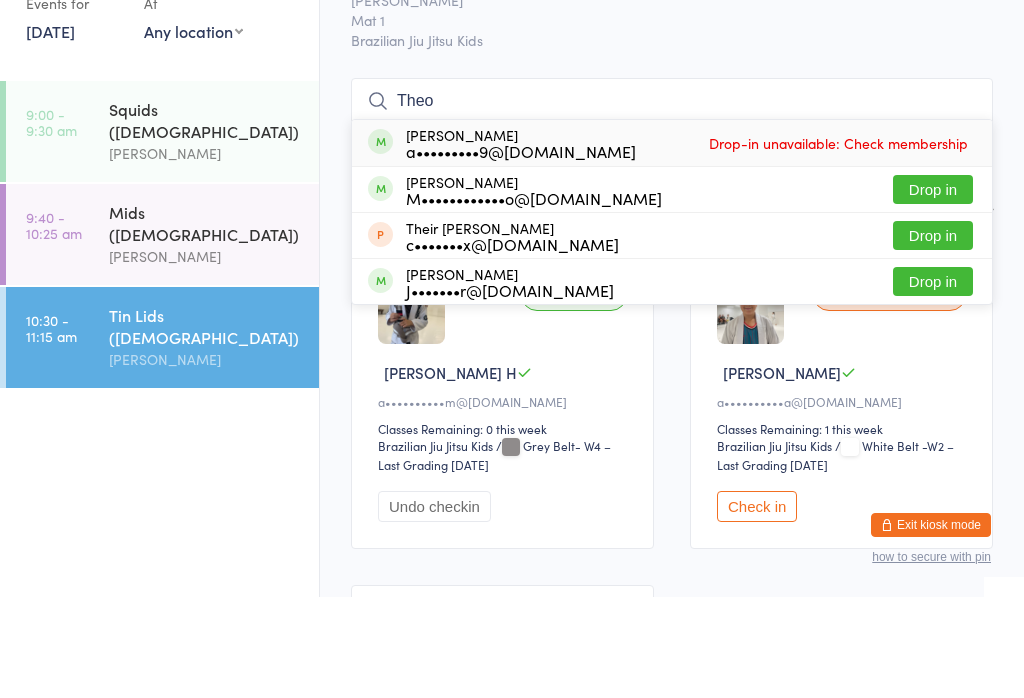type on "Theo" 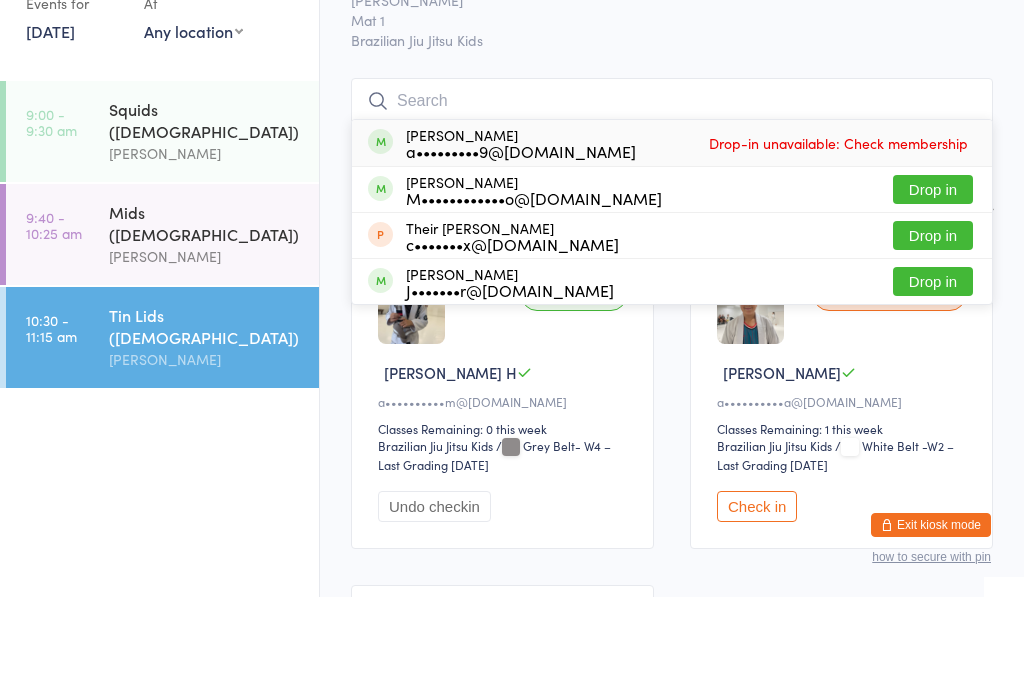 scroll, scrollTop: 101, scrollLeft: 0, axis: vertical 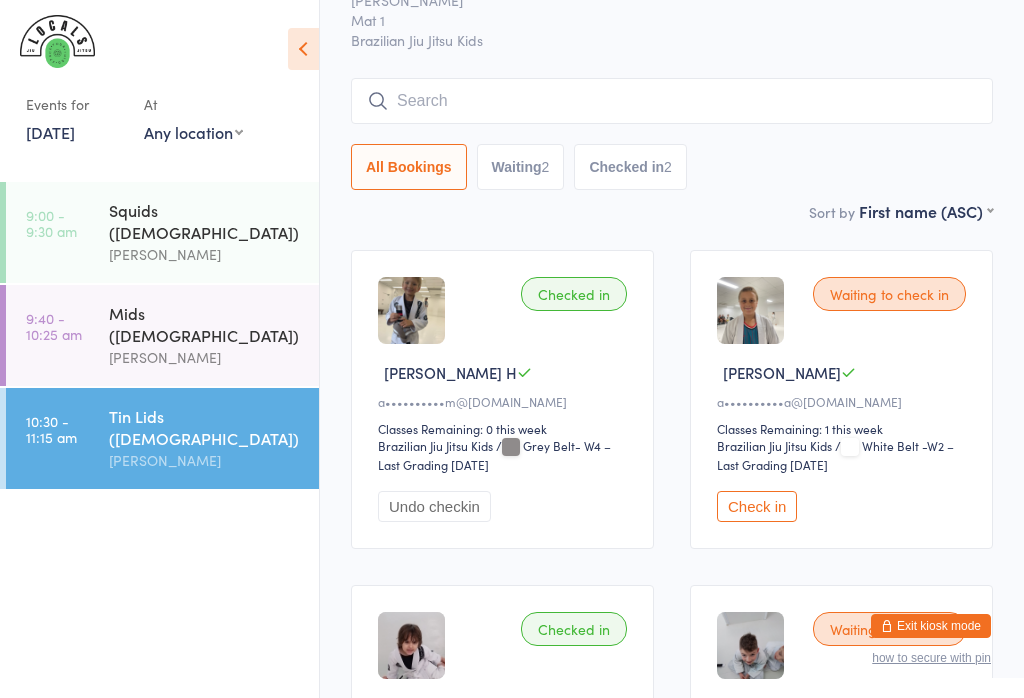 click on "9:40 - 10:25 am" at bounding box center (54, 326) 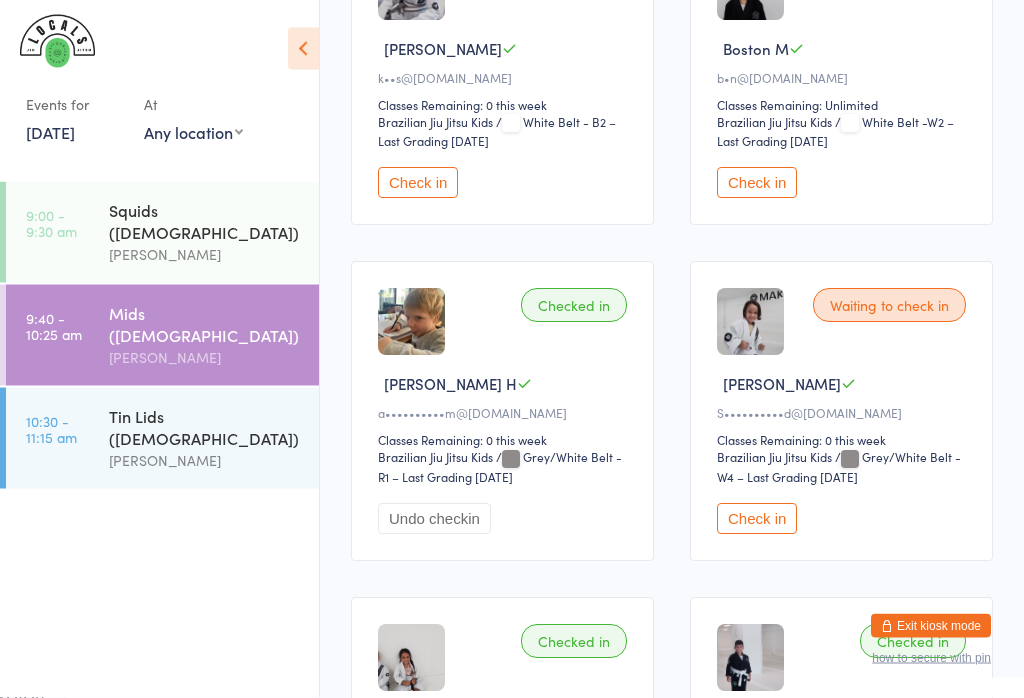 scroll, scrollTop: 761, scrollLeft: 0, axis: vertical 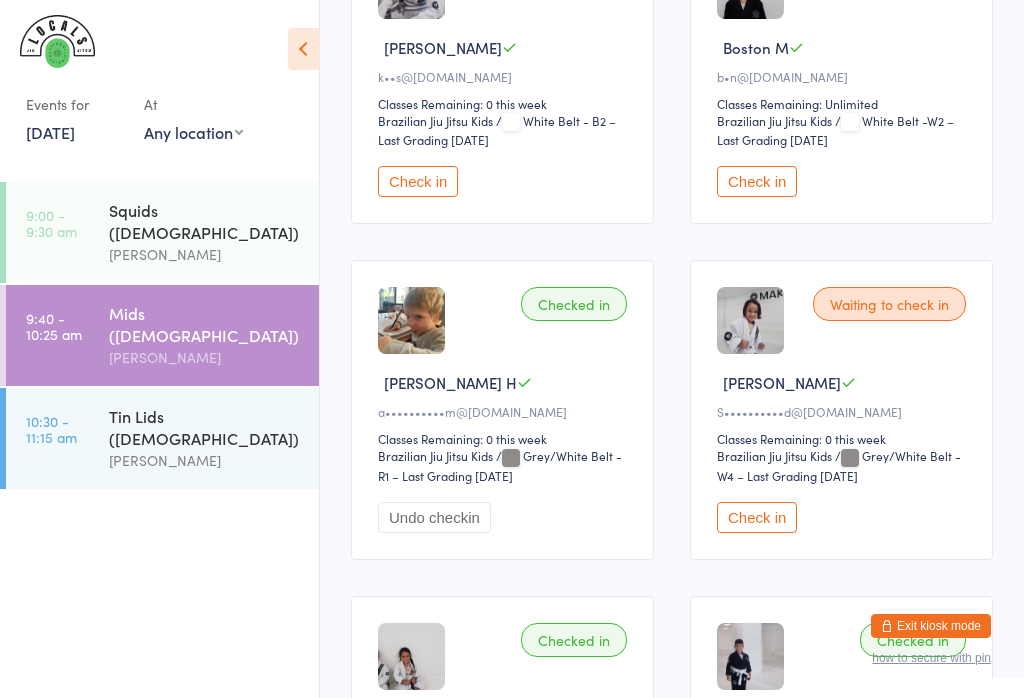 click on "Check in" at bounding box center (757, 181) 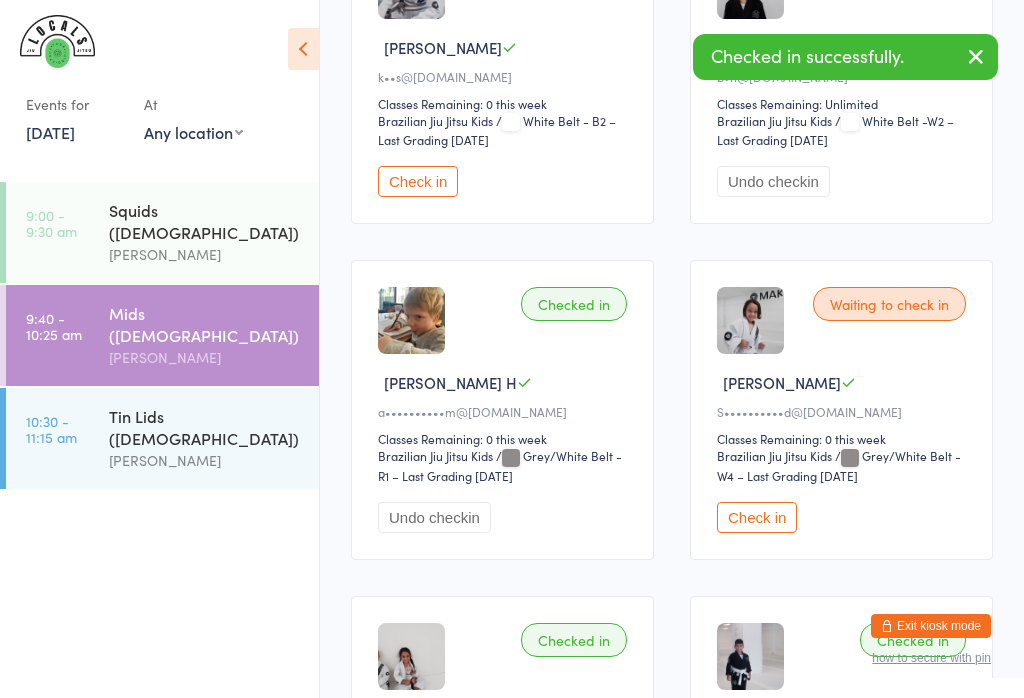 click on "Undo checkin" at bounding box center (773, 181) 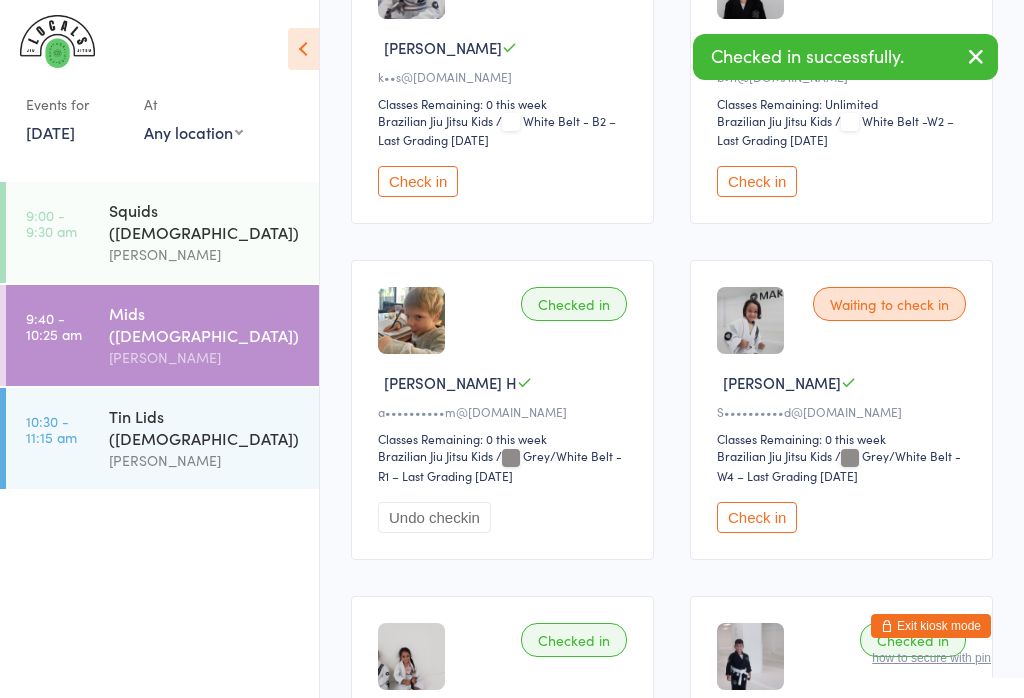 click on "Waiting to check in Boston M  b•n@facilitiesfix.com.au Classes Remaining: Unlimited Brazilian Jiu Jitsu Kids  Brazilian Jiu Jitsu Kids   /  White Belt -W2 – Last Grading Jun 28, 2025   Check in" at bounding box center [841, 74] 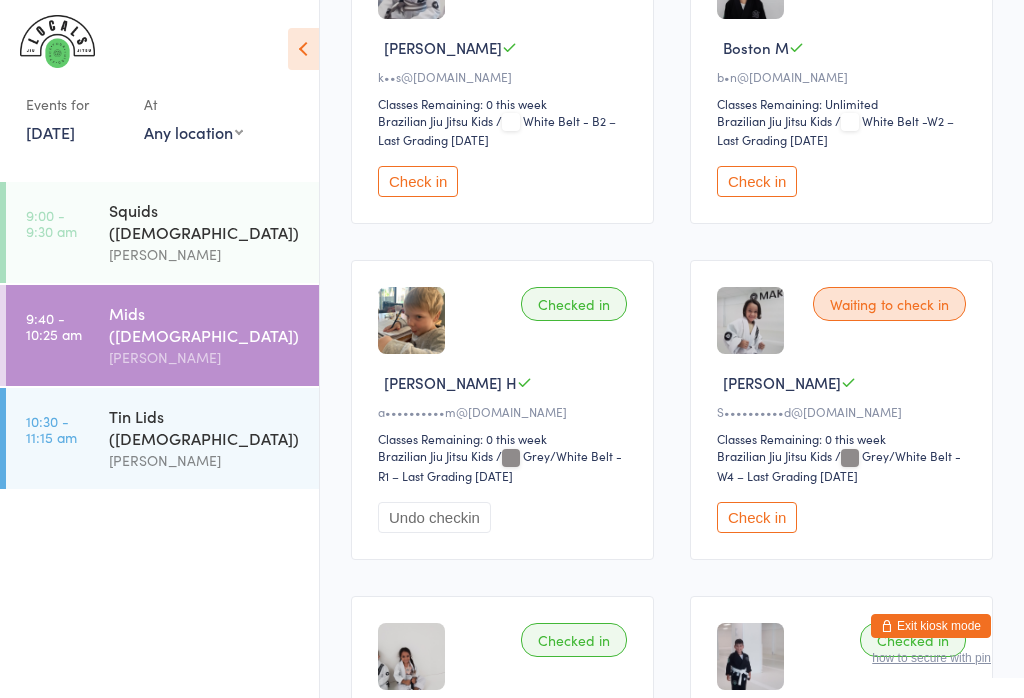 click on "Check in" at bounding box center (757, 181) 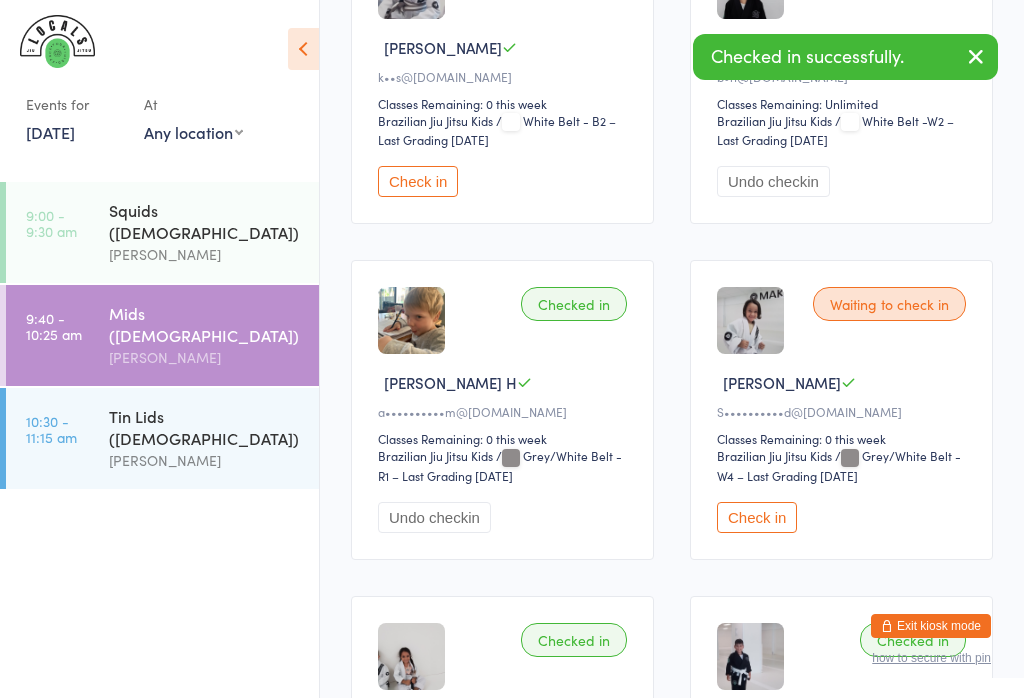 click on "Mids ([DEMOGRAPHIC_DATA])" at bounding box center (205, 324) 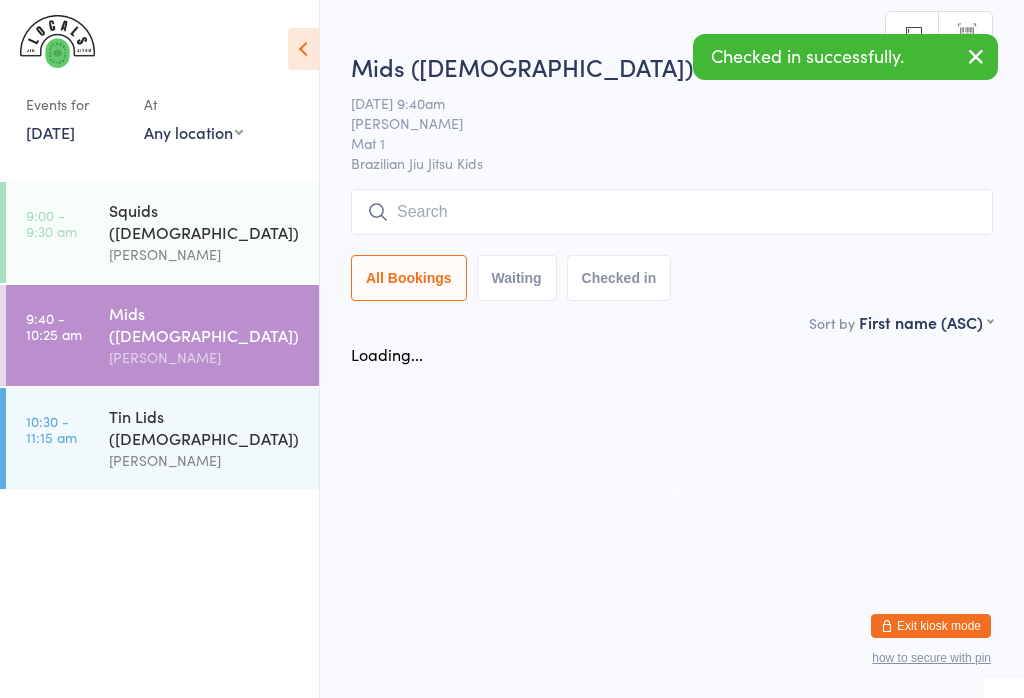 scroll, scrollTop: 0, scrollLeft: 0, axis: both 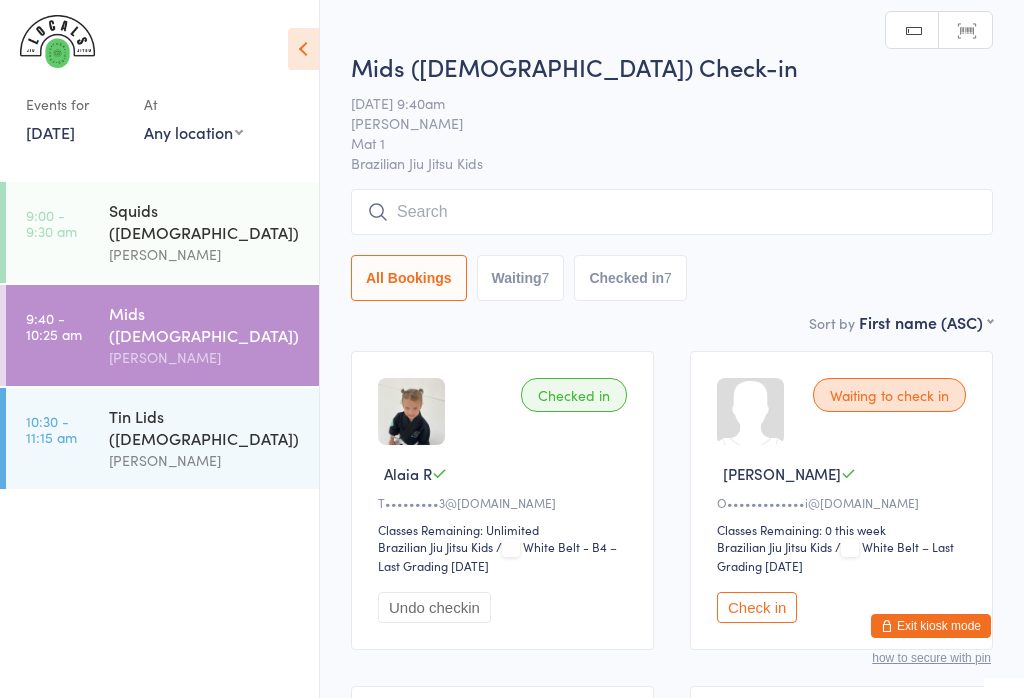 click at bounding box center [672, 212] 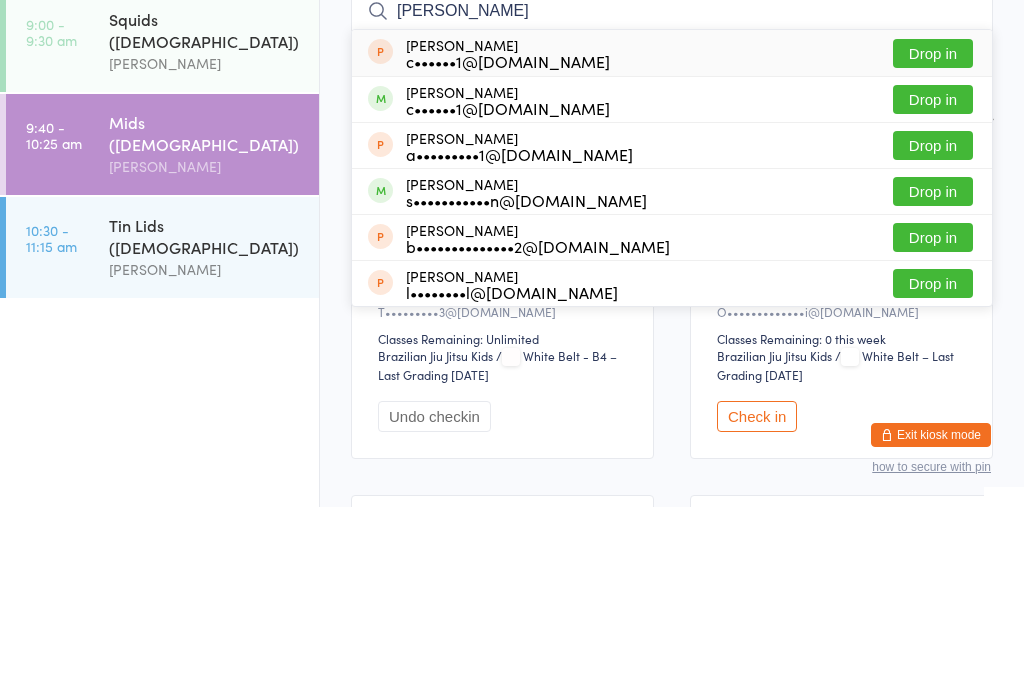 type on "Alba" 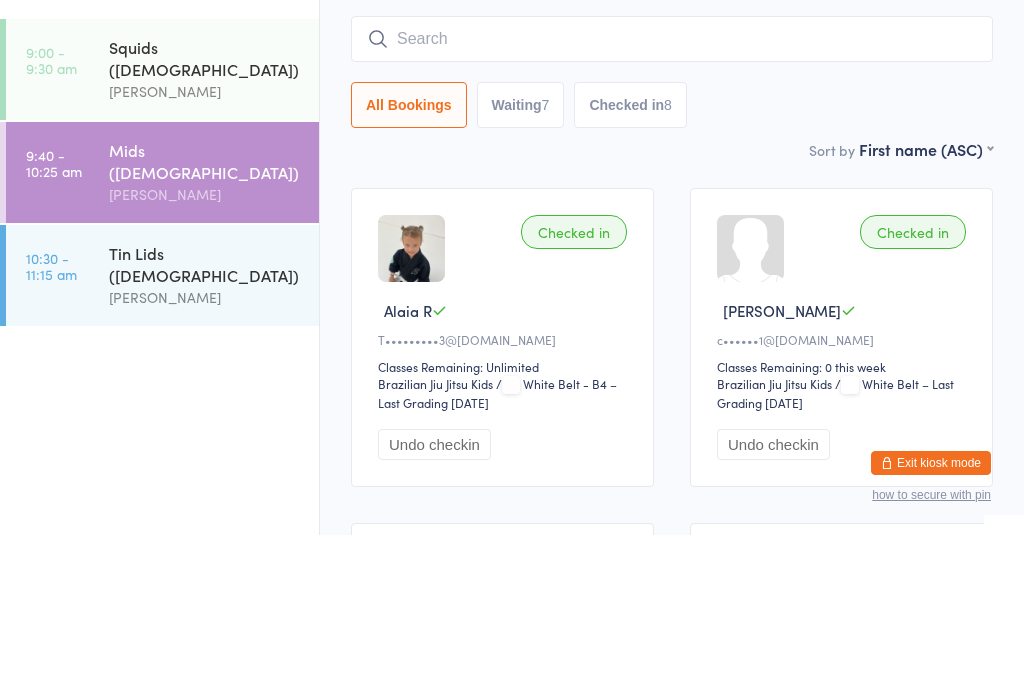 click on "[PERSON_NAME]" at bounding box center [205, 357] 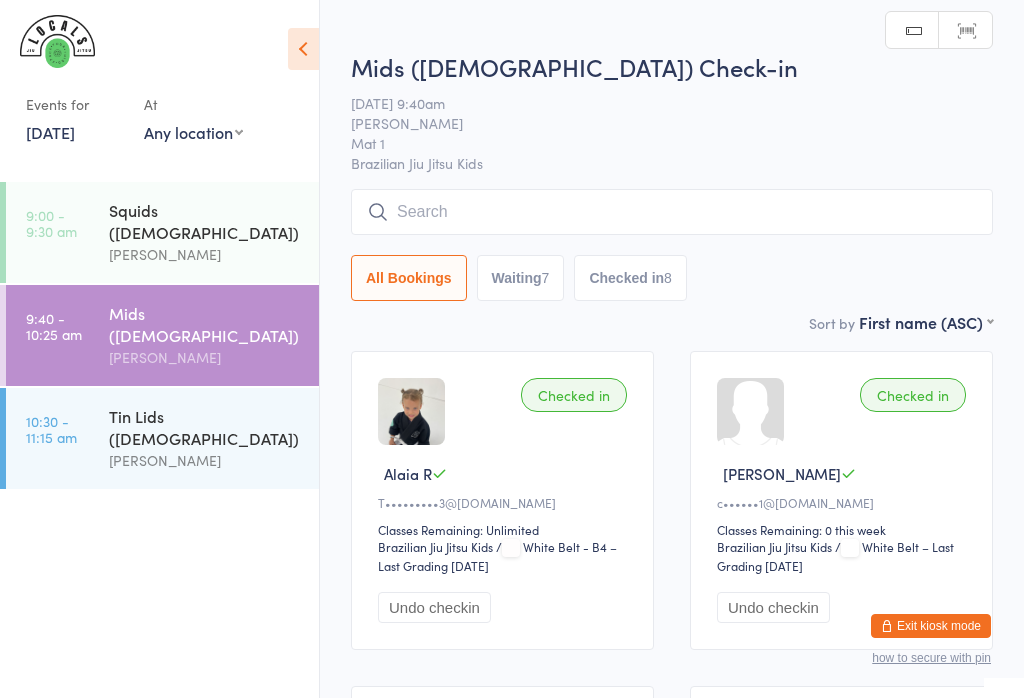 click on "[PERSON_NAME]" at bounding box center [205, 357] 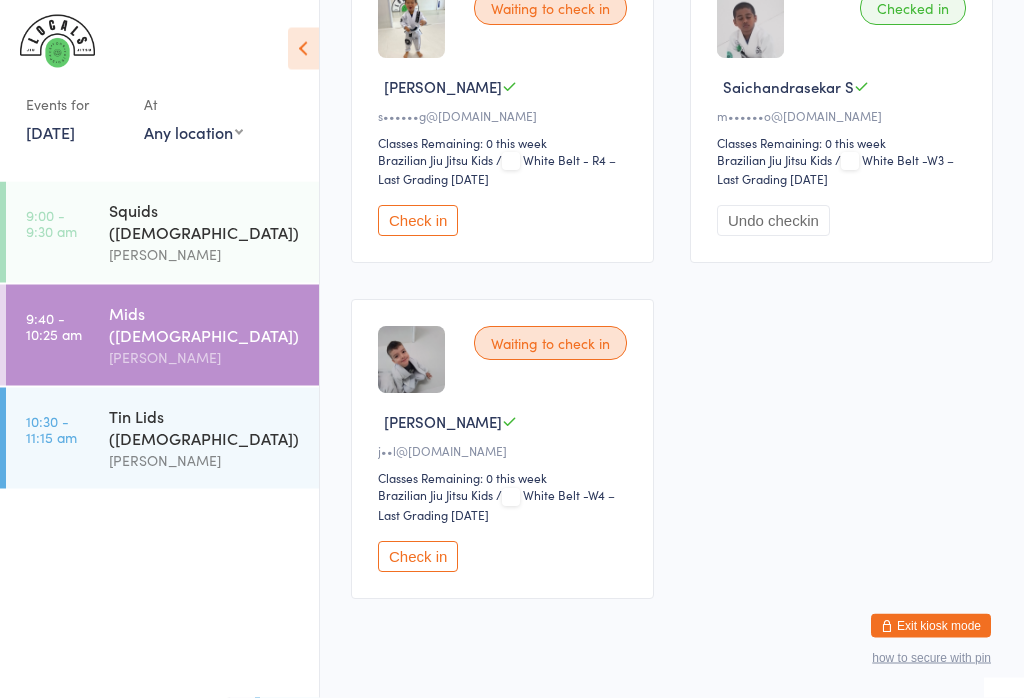 click on "Check in" at bounding box center [418, 557] 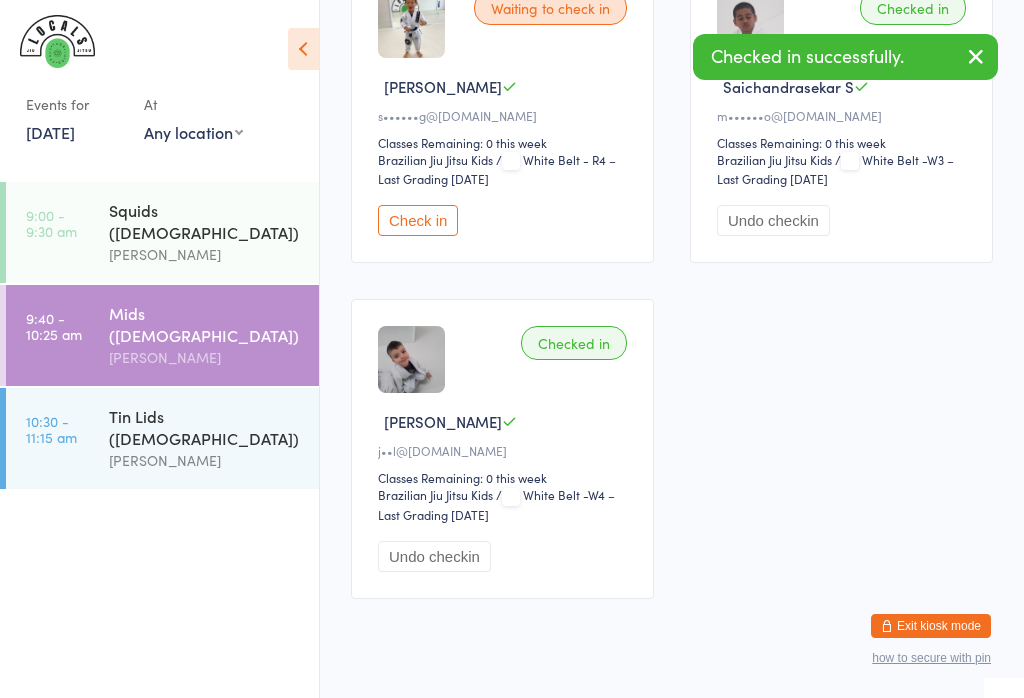 click on "[PERSON_NAME]" at bounding box center (205, 460) 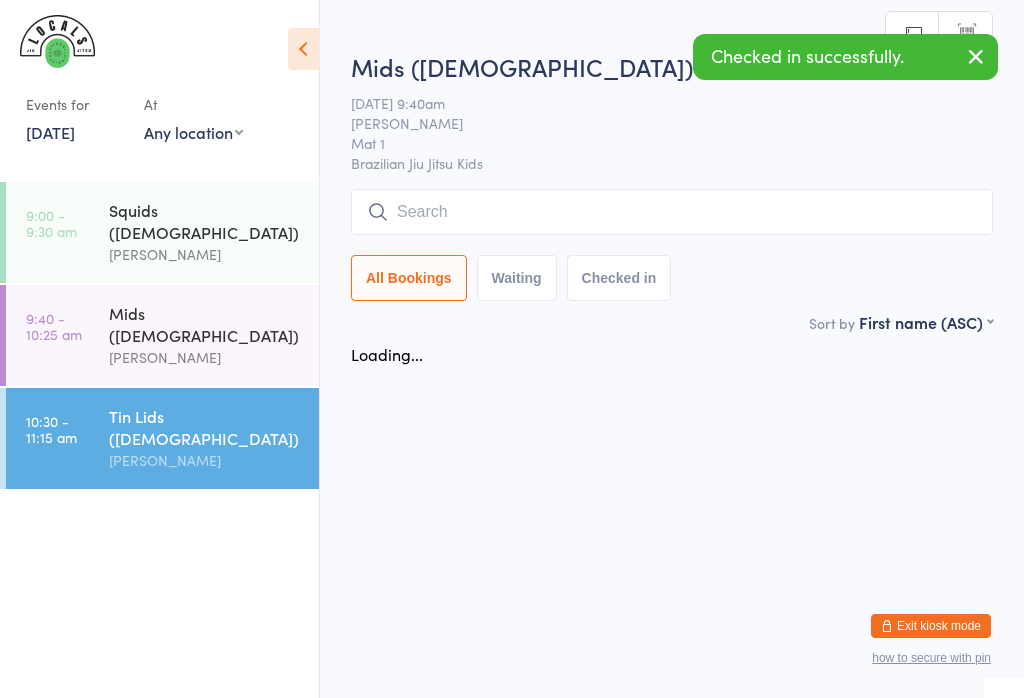 scroll, scrollTop: 0, scrollLeft: 0, axis: both 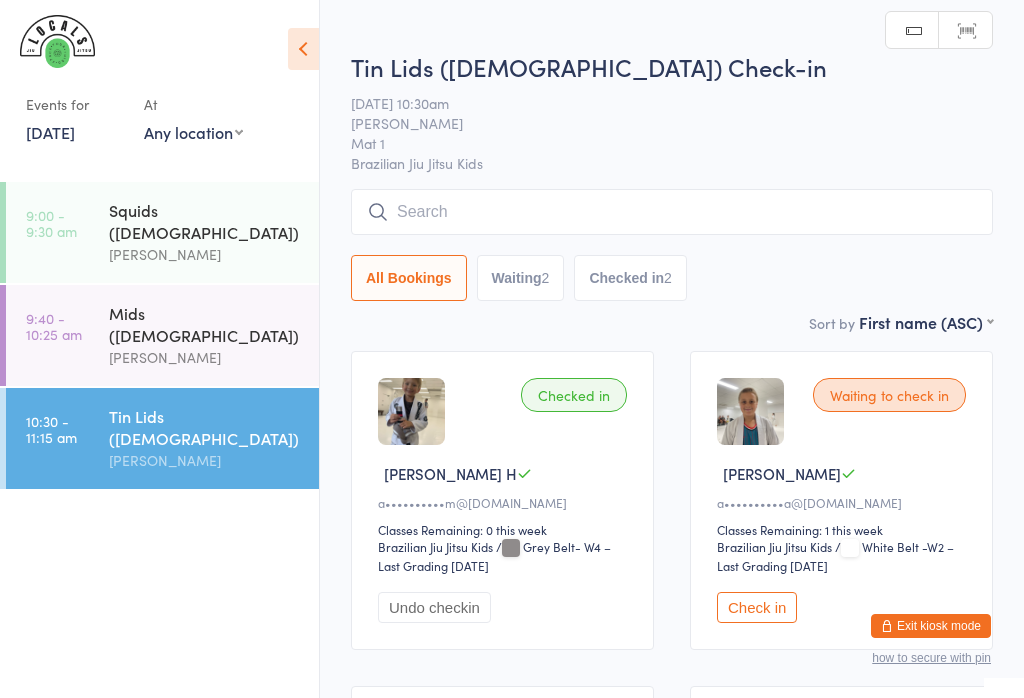 click on "Tin Lids (8-12y.o) Check-in 13 Jul 10:30am  Veselin Celic  Mat 1  Brazilian Jiu Jitsu Kids  Manual search Scanner input All Bookings Waiting  2 Checked in  2" at bounding box center [672, 180] 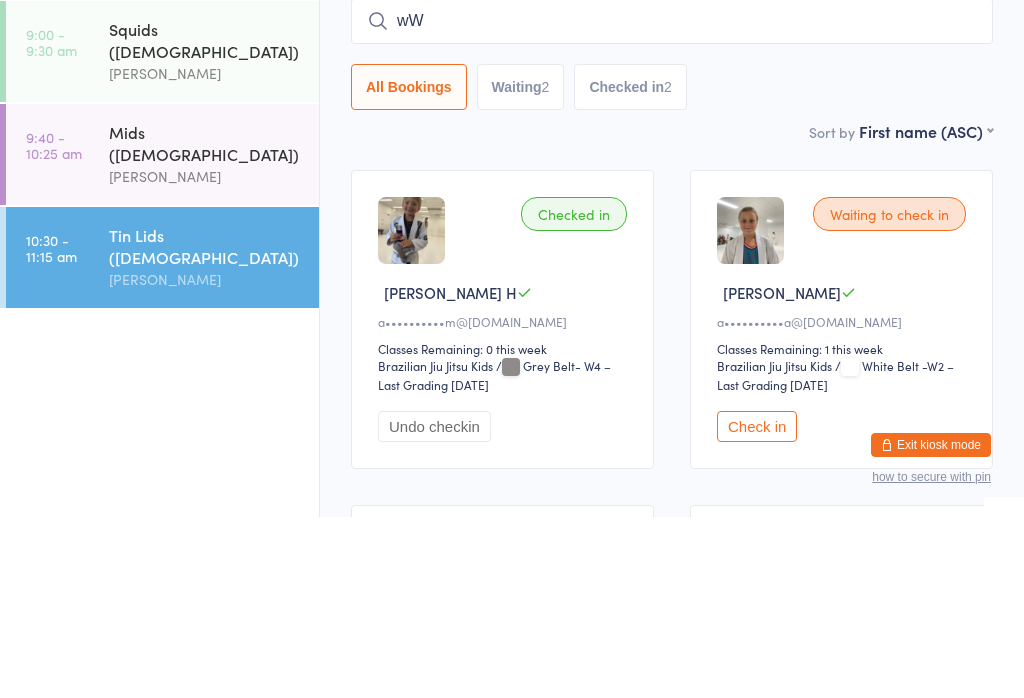 type on "w" 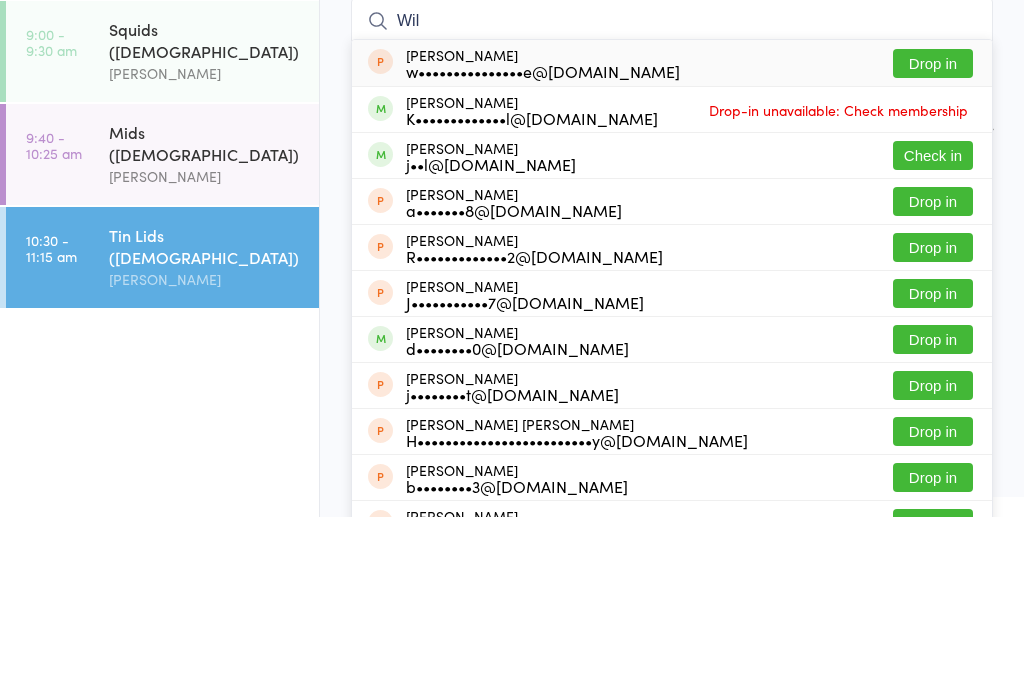 type on "Wil" 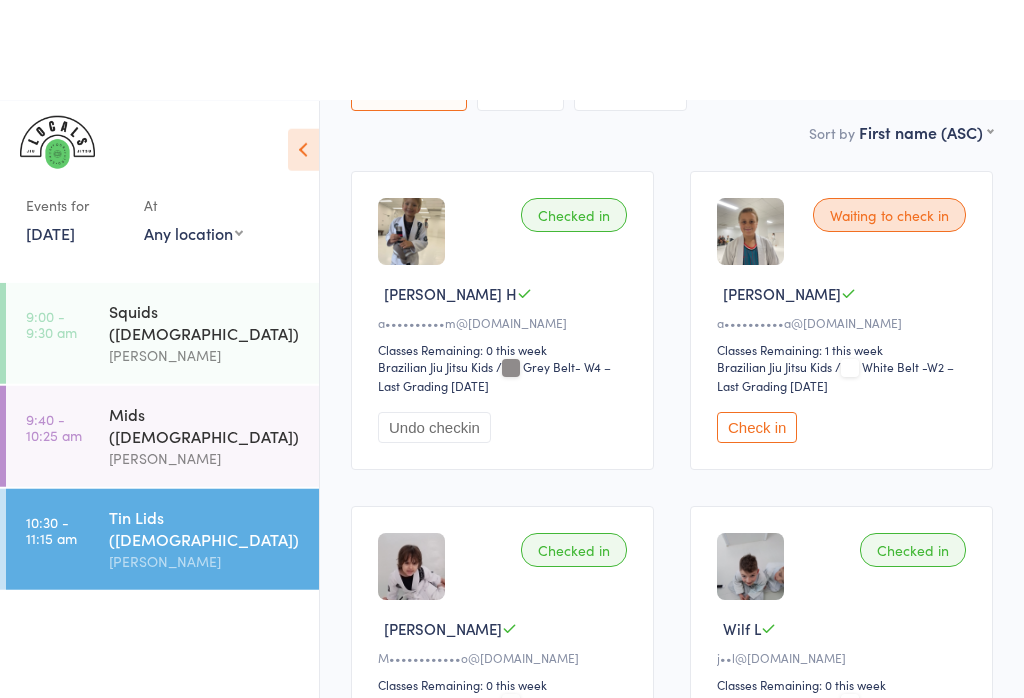 scroll, scrollTop: 281, scrollLeft: 0, axis: vertical 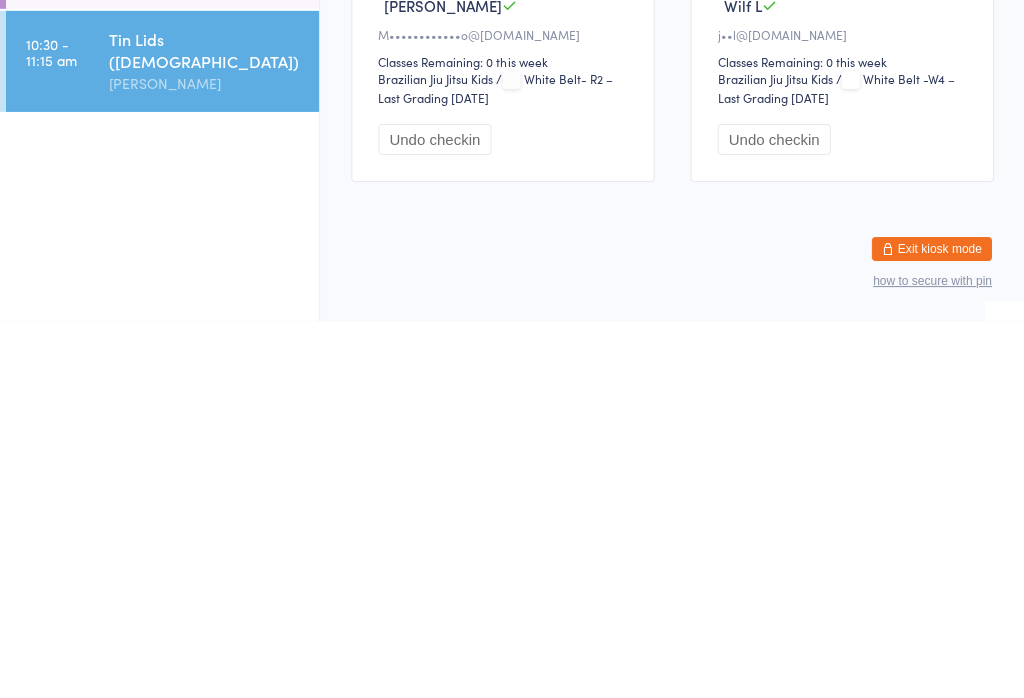 click on "Tin Lids (8-12y.o) Check-in 13 Jul 10:30am  Veselin Celic  Mat 1  Brazilian Jiu Jitsu Kids  Manual search Scanner input All Bookings Waiting  1 Checked in  3 Sort by   First name (ASC) First name (ASC) First name (DESC) Last name (ASC) Last name (DESC) Check in time (ASC) Check in time (DESC) Rank (ASC) Rank (DESC) Checked in Cooper H  a••••••••••m@gmail.com Classes Remaining: 0 this week Brazilian Jiu Jitsu Kids  Brazilian Jiu Jitsu Kids   /  Grey Belt- W4 – Last Grading Jul 6, 2025   Undo checkin Waiting to check in Oscar C  a••••••••••a@gmail.com Classes Remaining: 1 this week Brazilian Jiu Jitsu Kids  Brazilian Jiu Jitsu Kids   /  White Belt -W2 – Last Grading Jun 8, 2025   Check in Checked in Theo A  M••••••••••••o@gmail.com Classes Remaining: 0 this week Brazilian Jiu Jitsu Kids  Brazilian Jiu Jitsu Kids   /  White Belt- R2 – Last Grading May 11, 2025   Undo checkin Checked in Wilf L  j••l@me.com Classes Remaining: 0 this week" at bounding box center (672, 89) 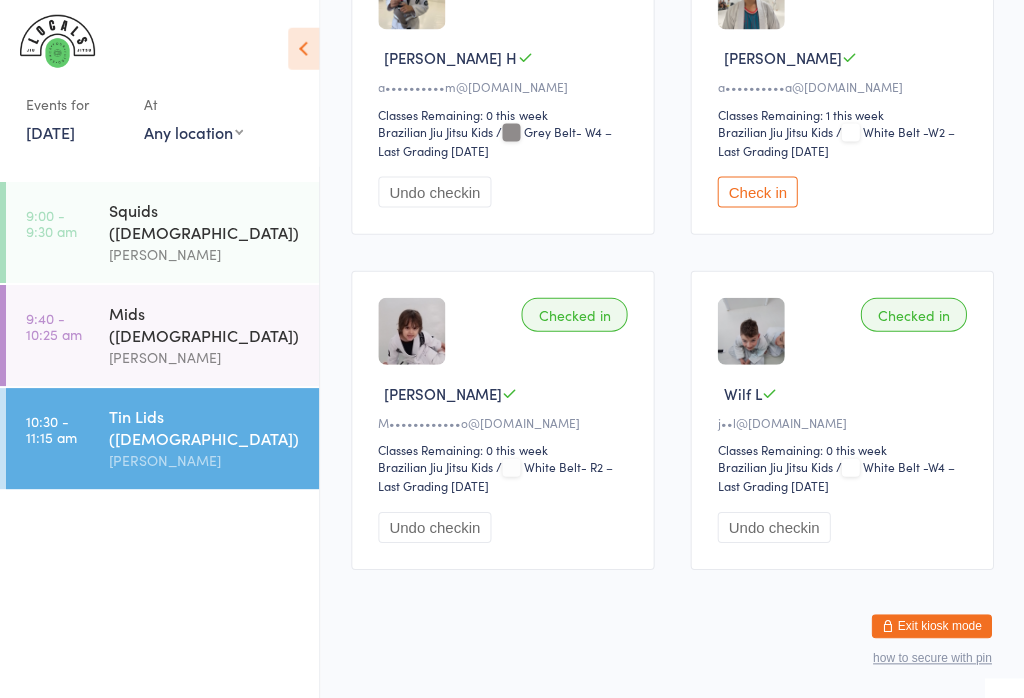 click on "Mids ([DEMOGRAPHIC_DATA])" at bounding box center (205, 324) 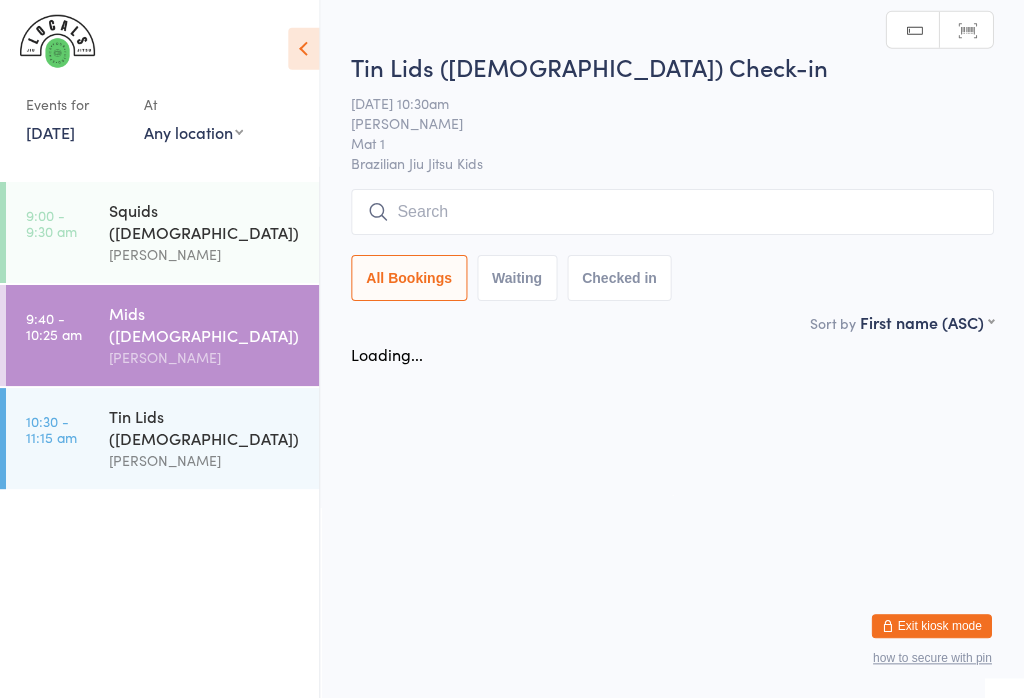 scroll, scrollTop: 0, scrollLeft: 0, axis: both 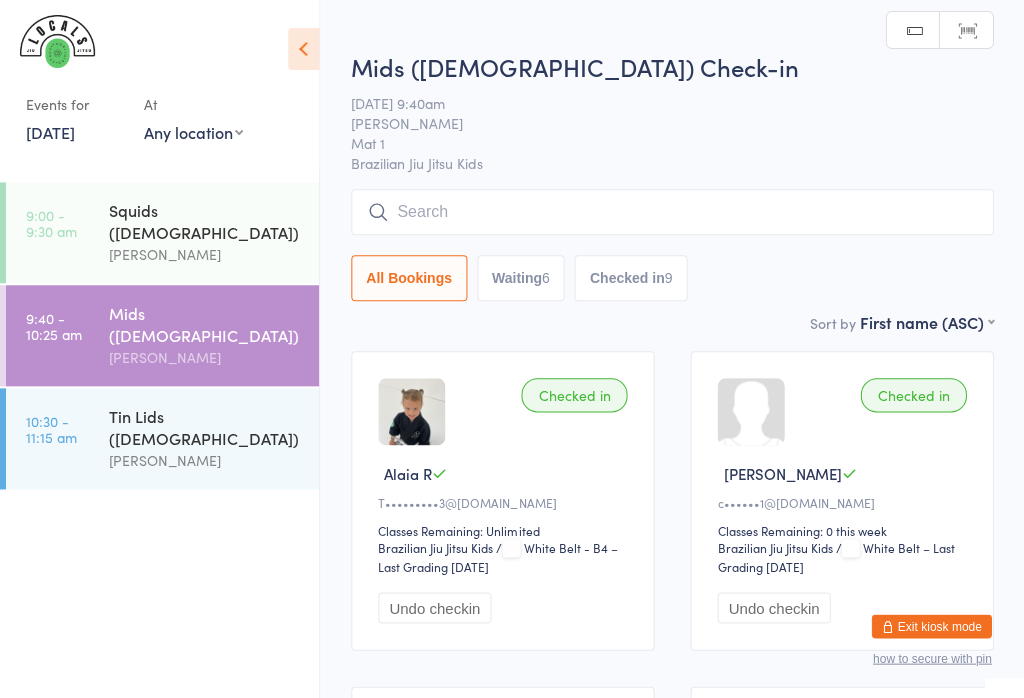 click at bounding box center [672, 212] 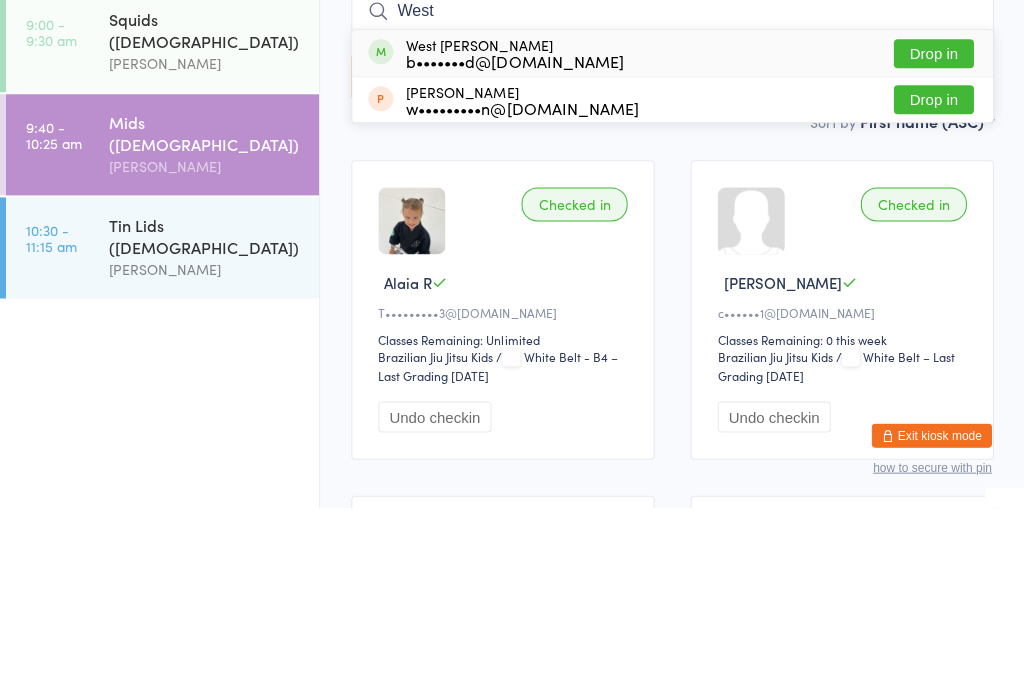type on "West" 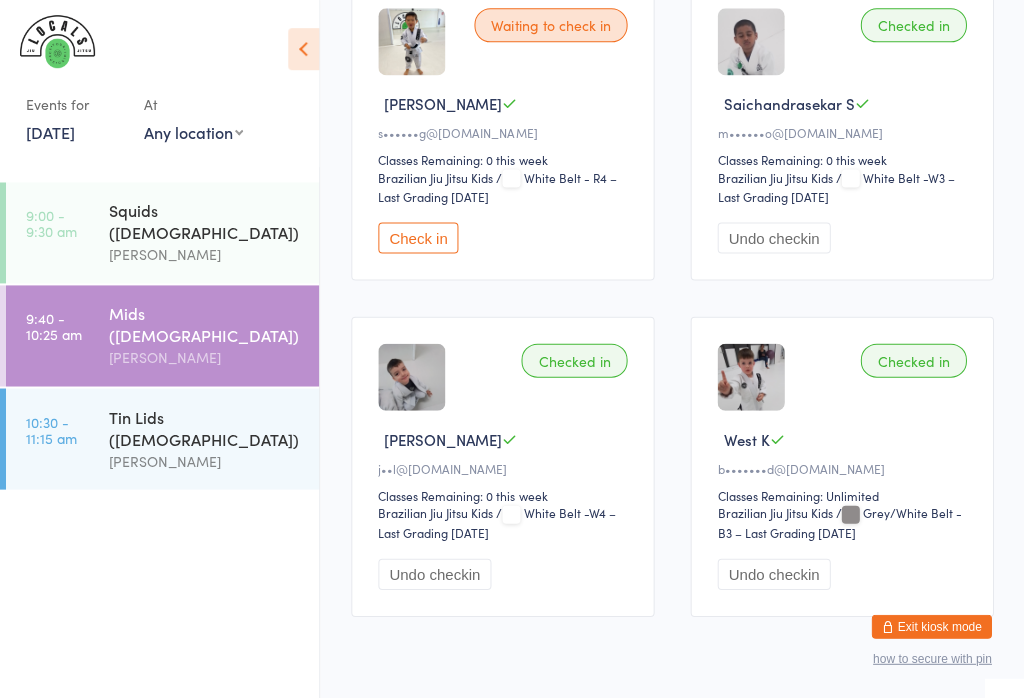 scroll, scrollTop: 2469, scrollLeft: 0, axis: vertical 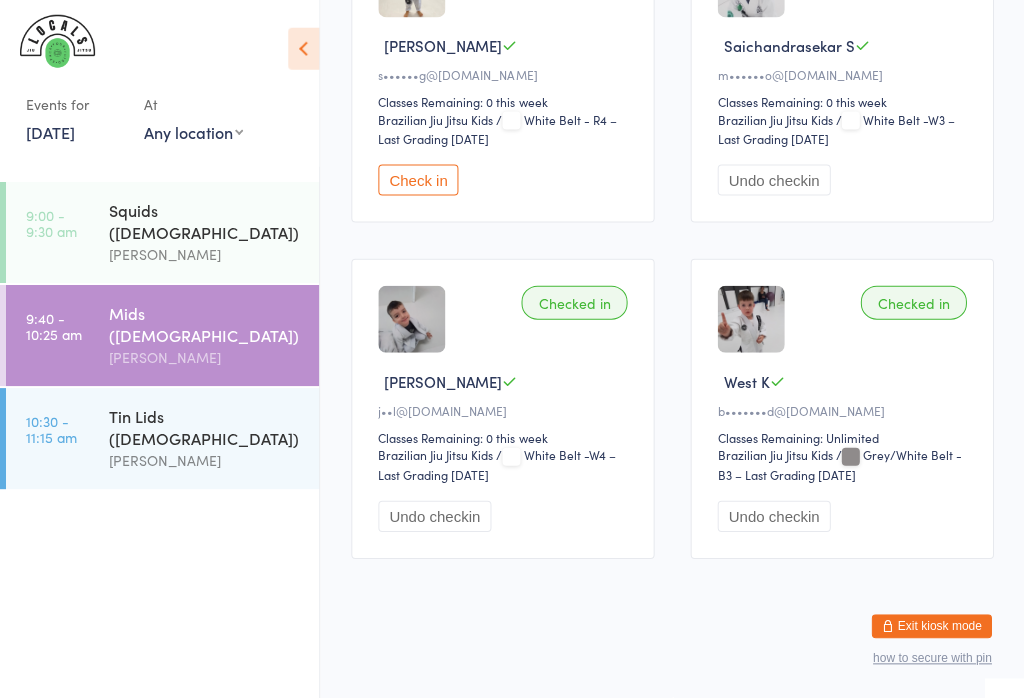 click on "Mids ([DEMOGRAPHIC_DATA])" at bounding box center (205, 324) 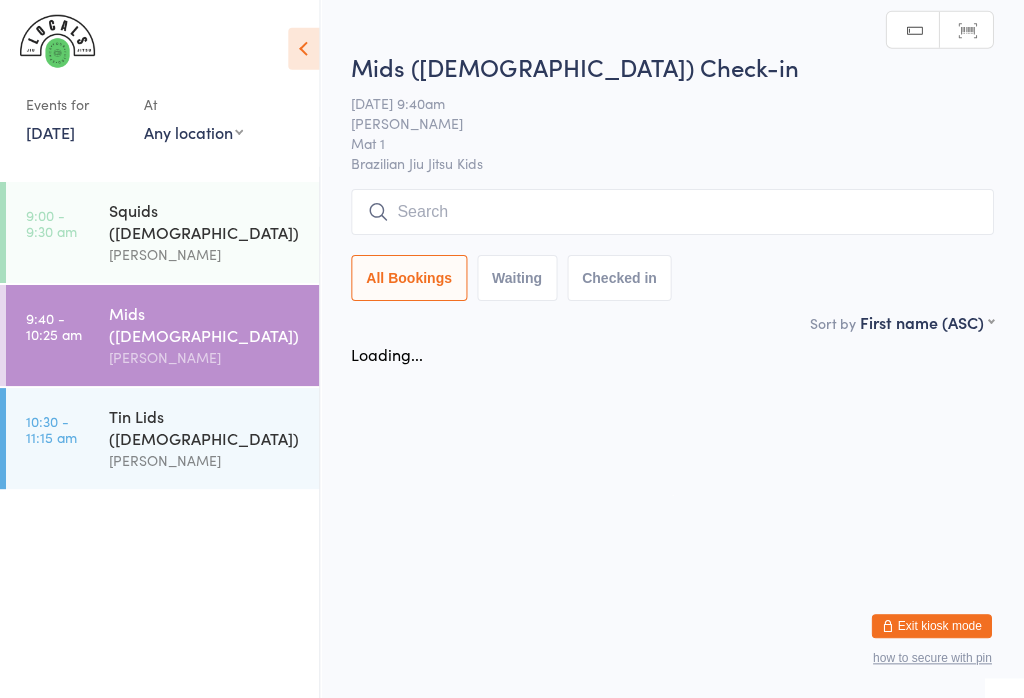 scroll, scrollTop: 0, scrollLeft: 0, axis: both 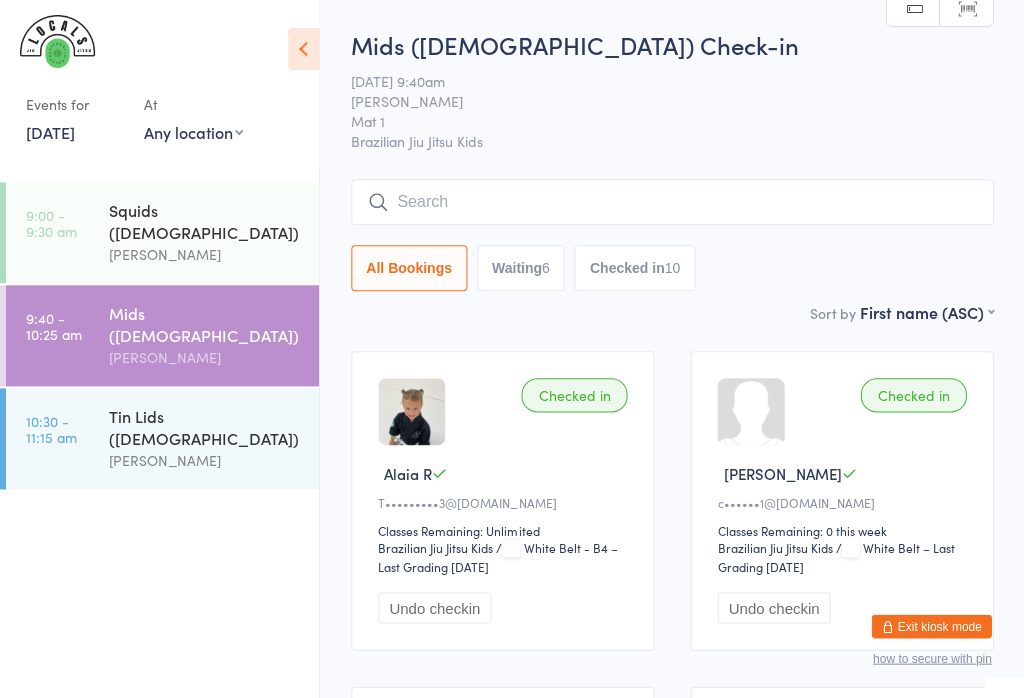 click at bounding box center (672, 202) 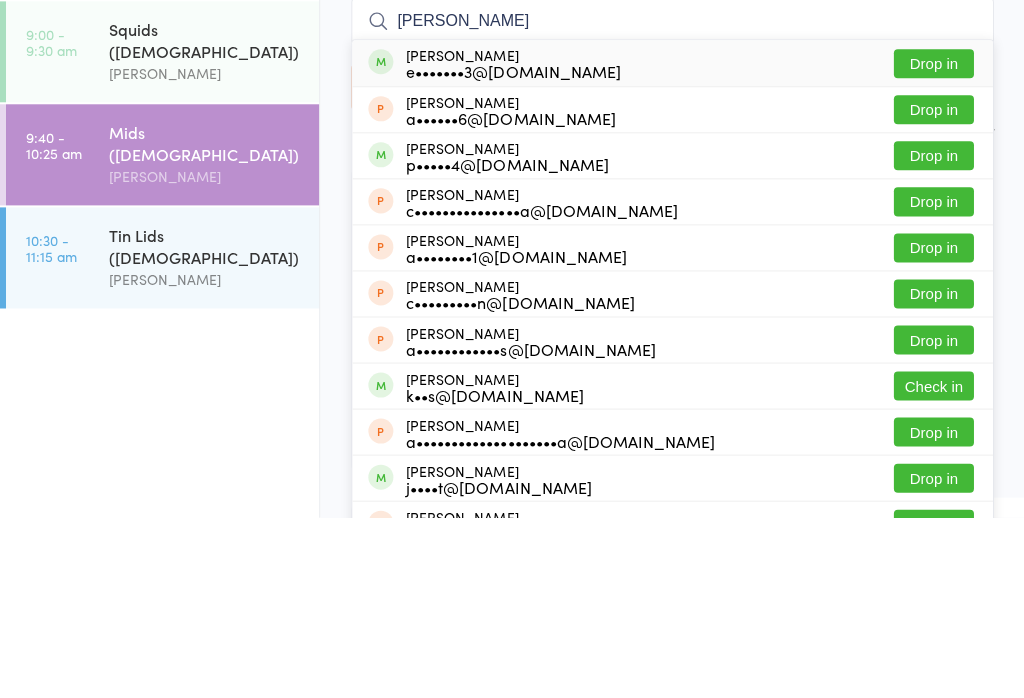 type on "Andrei" 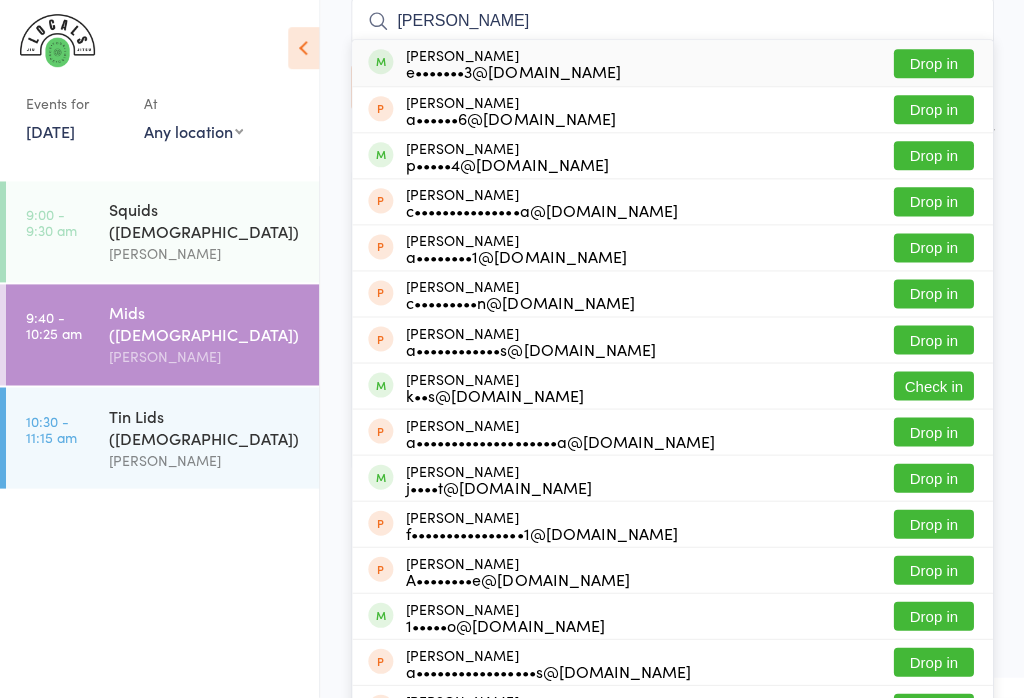 type 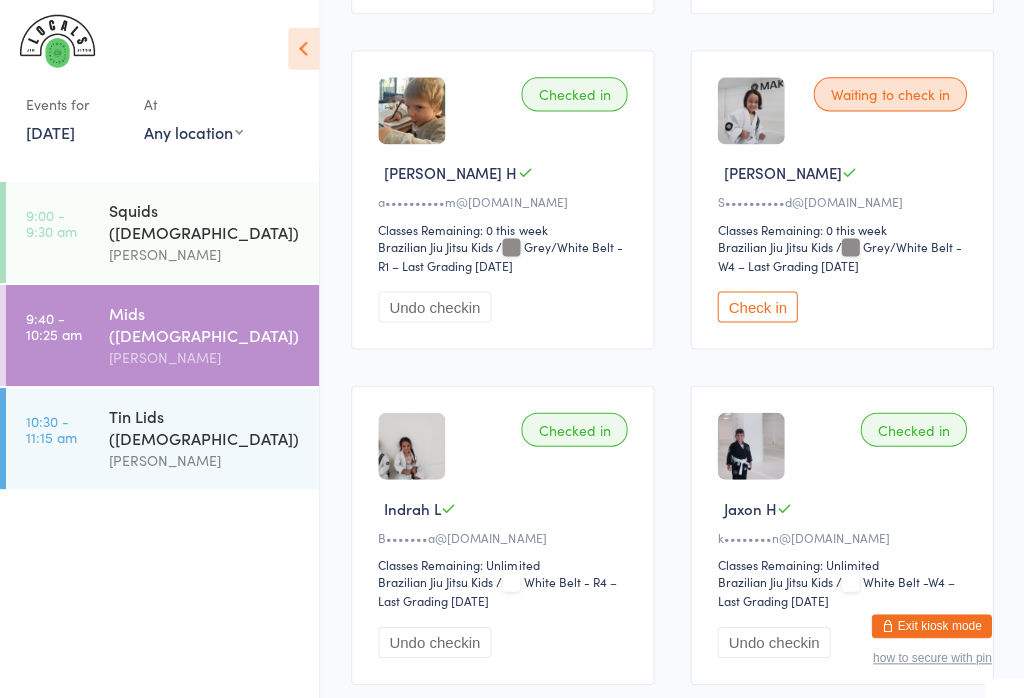 scroll, scrollTop: 1308, scrollLeft: 0, axis: vertical 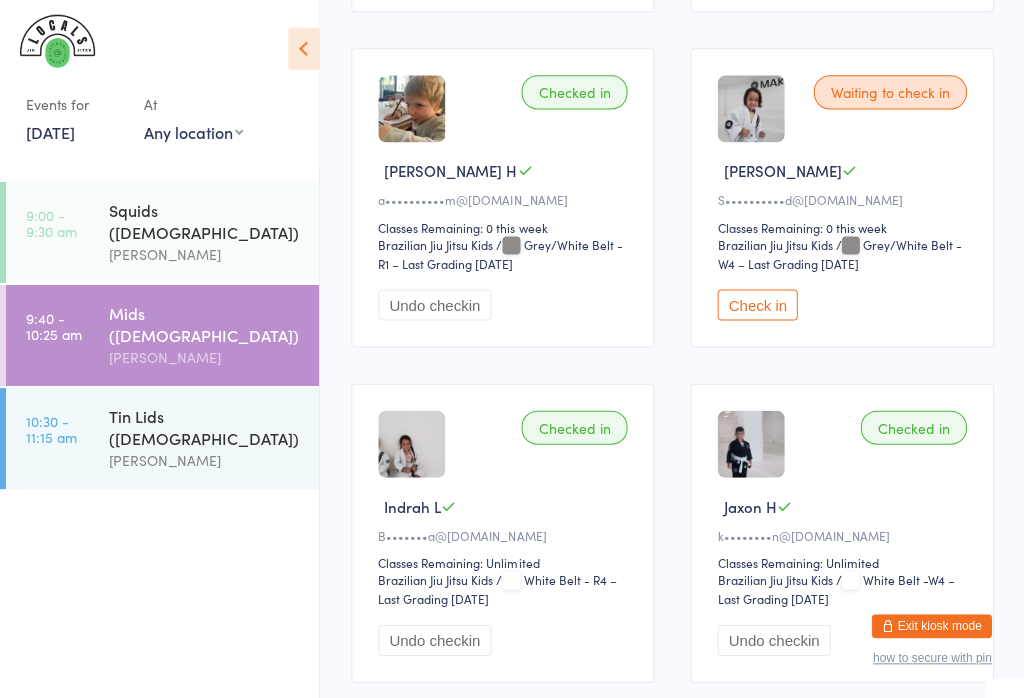 click on "Waiting to check in Harrison T  S••••••••••d@hotmail.co.uk Classes Remaining: 0 this week Brazilian Jiu Jitsu Kids  Brazilian Jiu Jitsu Kids   /  Grey/White Belt - W4 – Last Grading May 17, 2025   Check in" at bounding box center (841, 198) 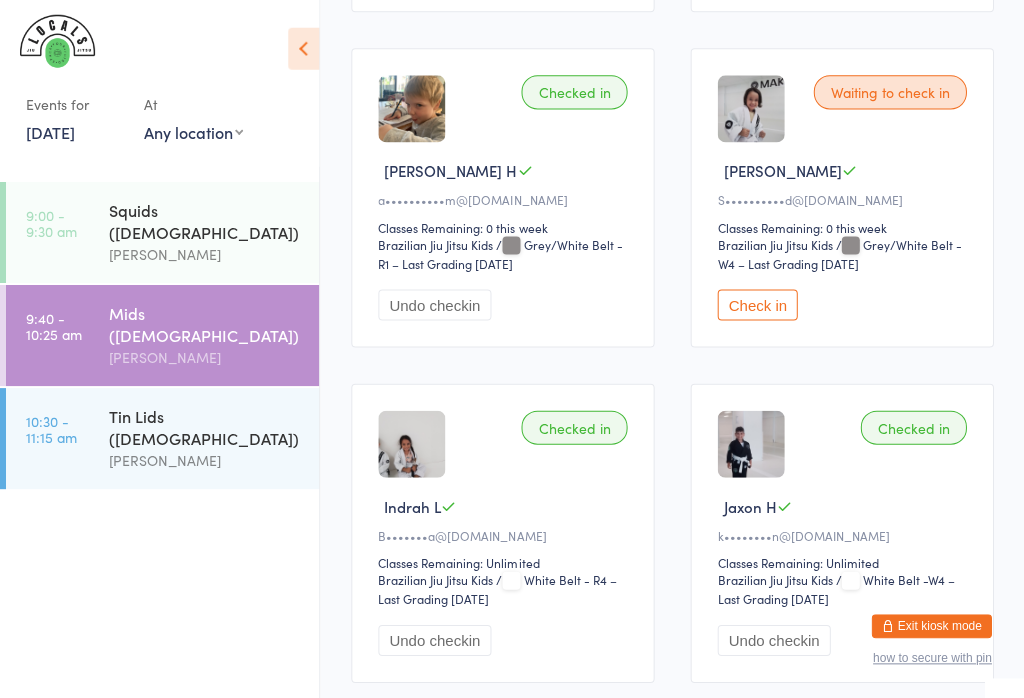 click on "Check in" at bounding box center [757, 305] 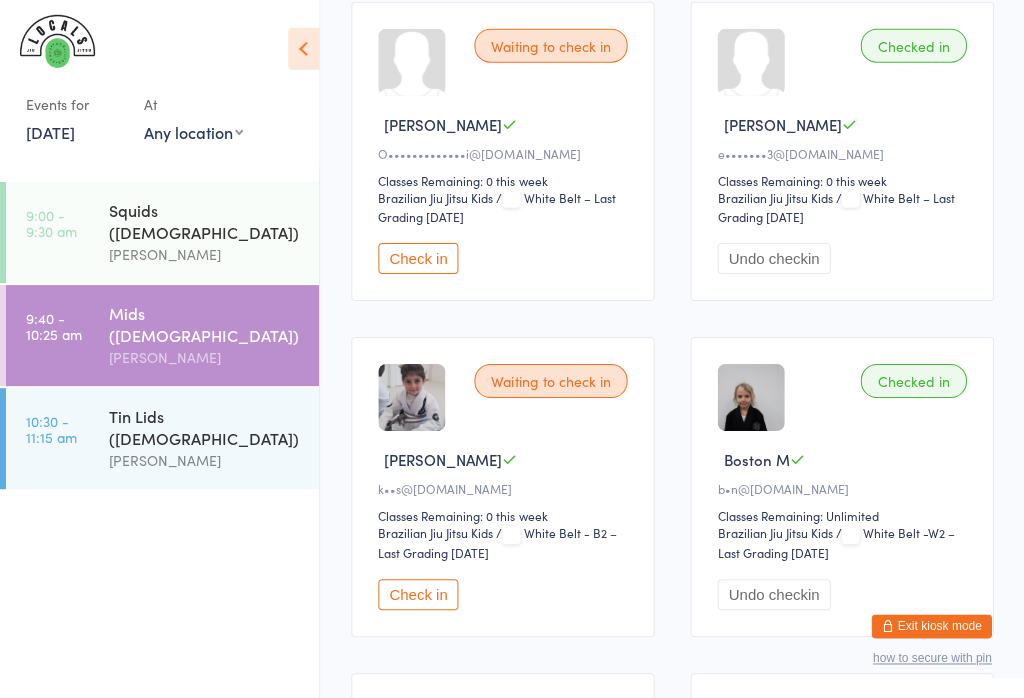 scroll, scrollTop: 686, scrollLeft: 0, axis: vertical 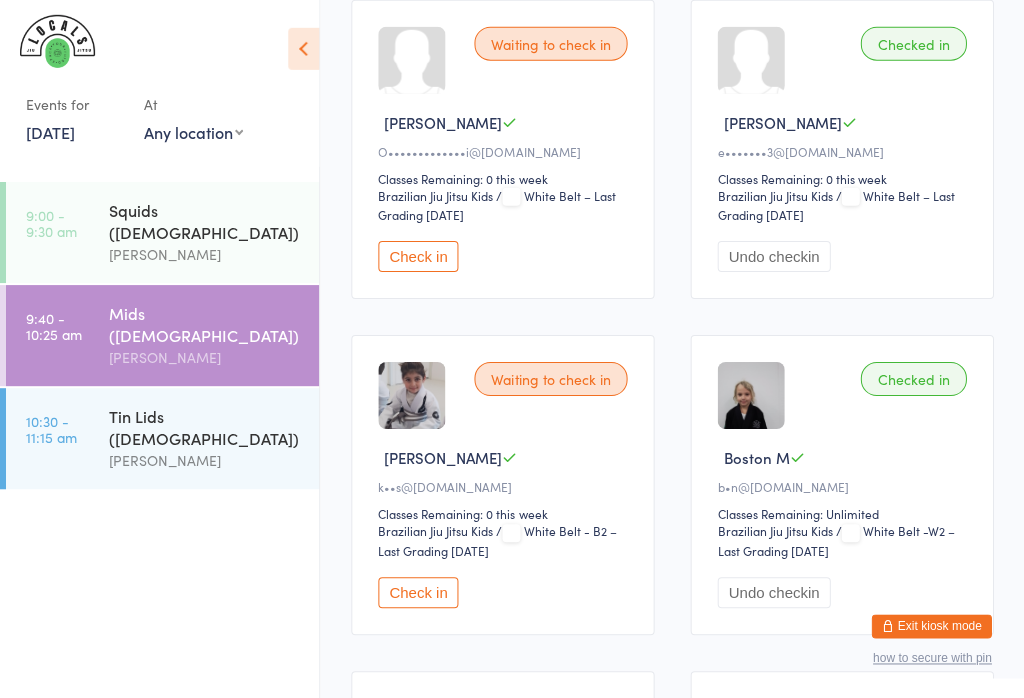 click on "Check in" at bounding box center (418, 592) 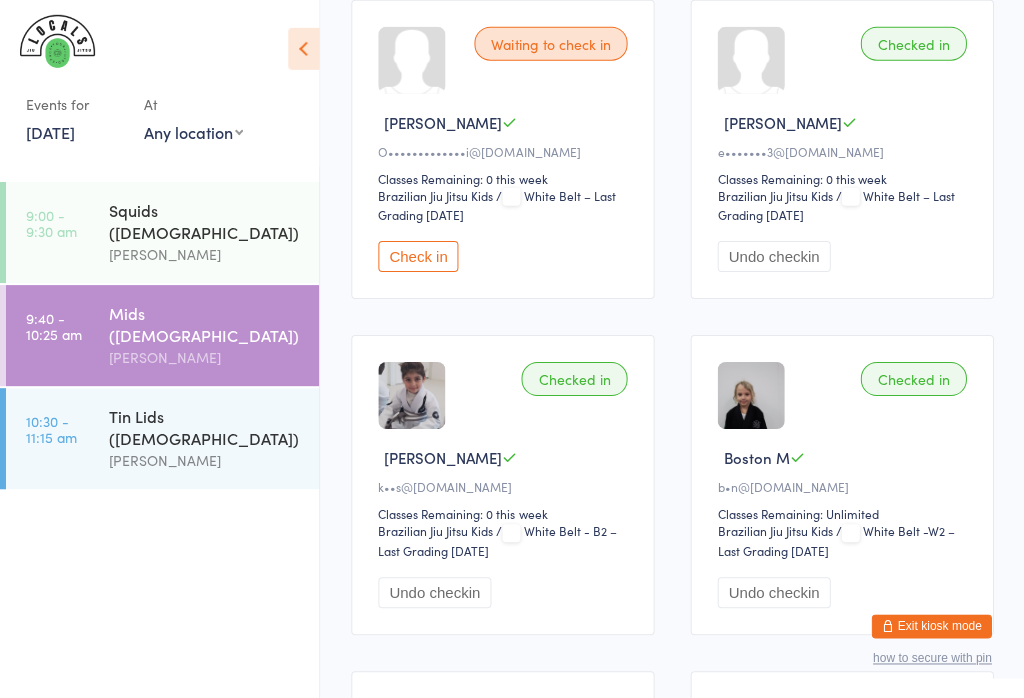 click on "[PERSON_NAME]" at bounding box center [205, 357] 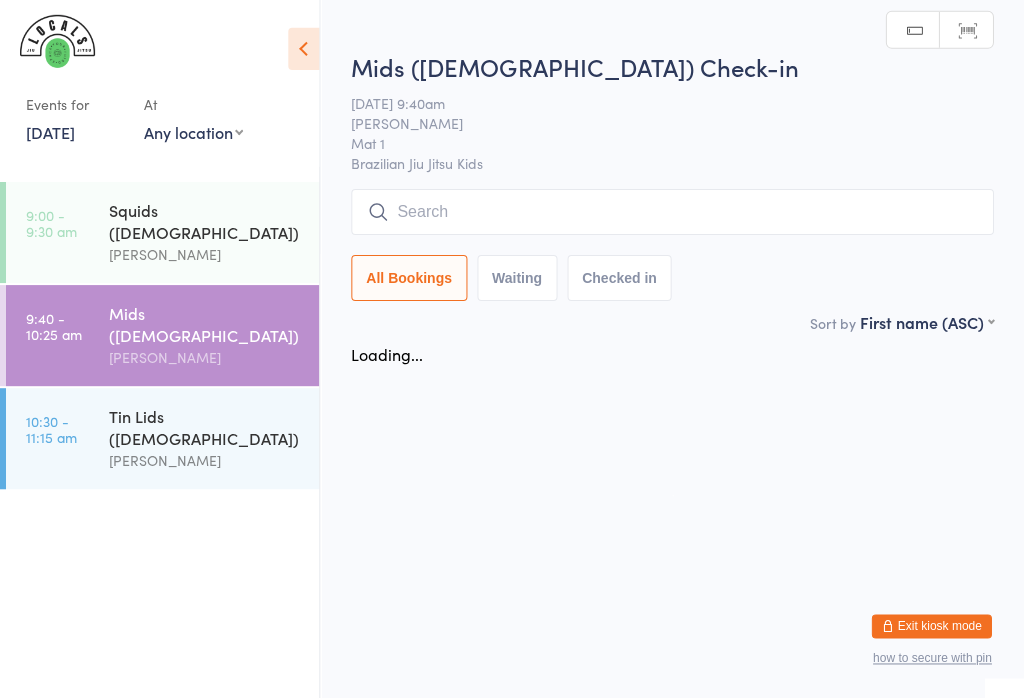 scroll, scrollTop: 0, scrollLeft: 0, axis: both 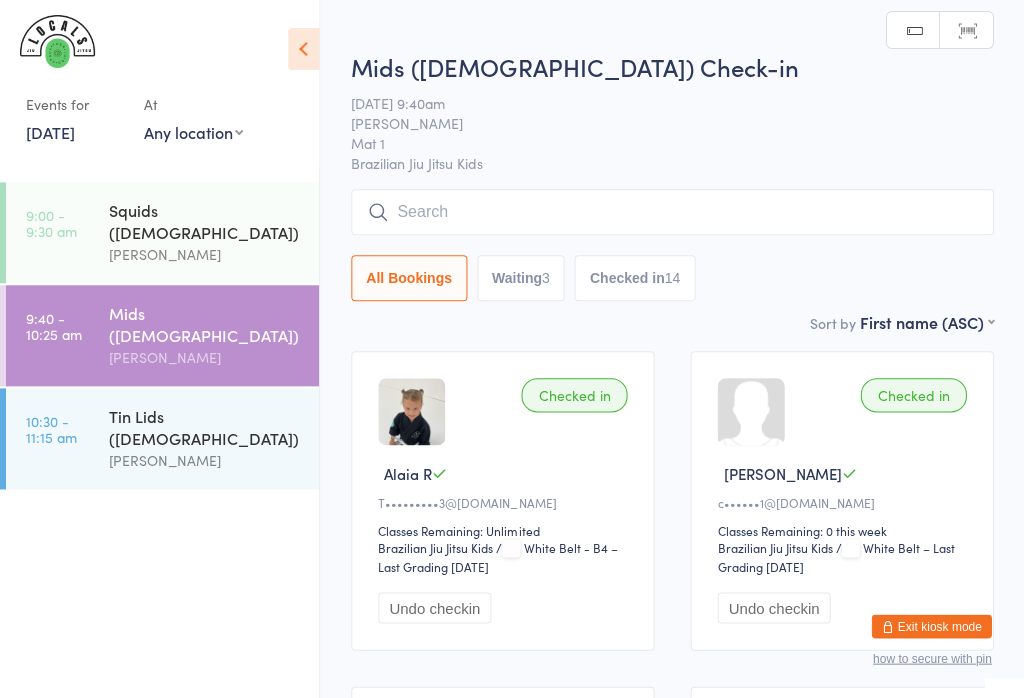 click at bounding box center (672, 212) 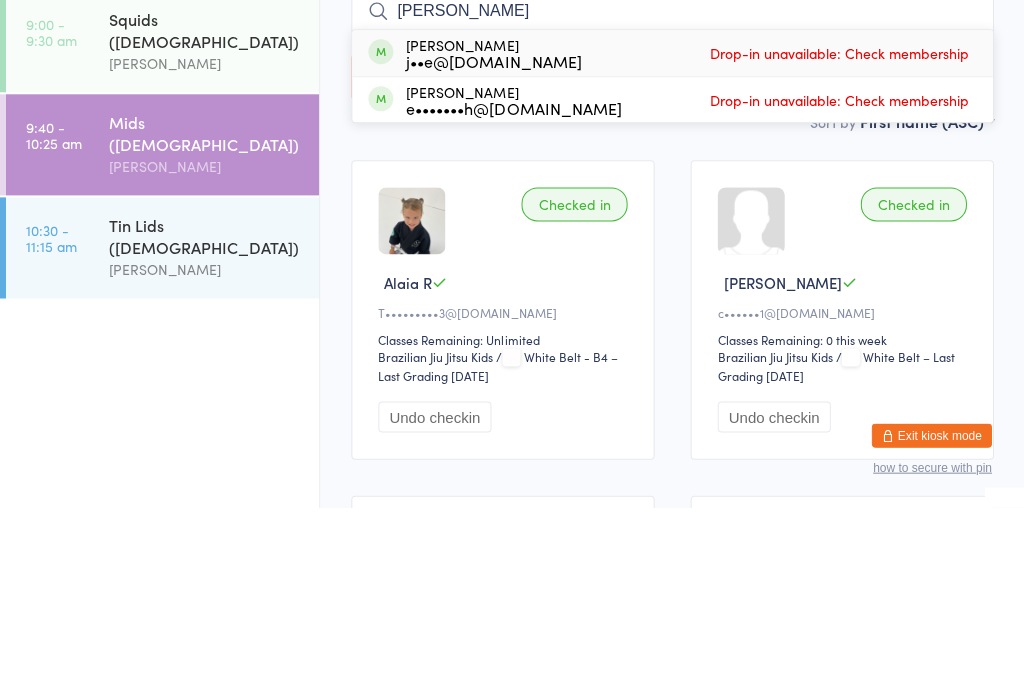 type on "Eddie" 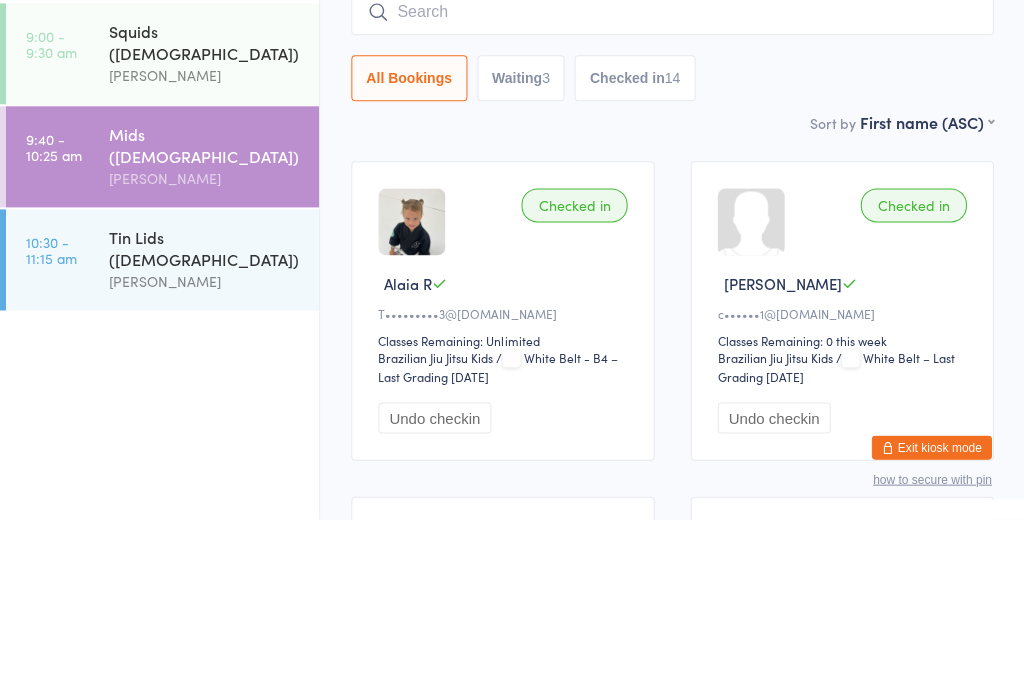 scroll, scrollTop: 0, scrollLeft: 0, axis: both 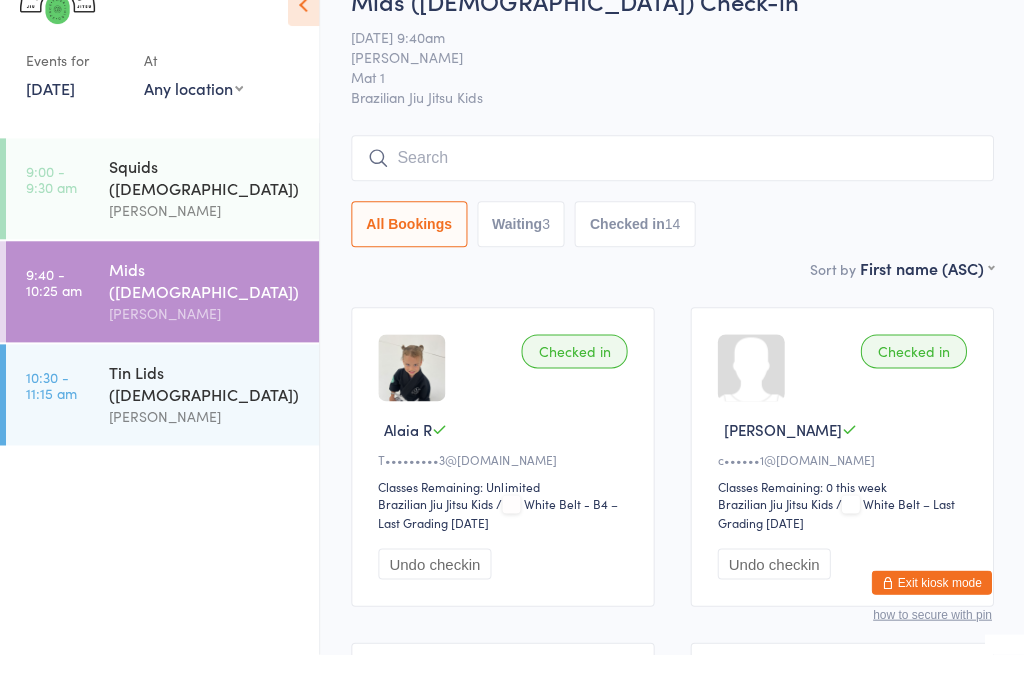 click on "Waiting  3" at bounding box center (521, 268) 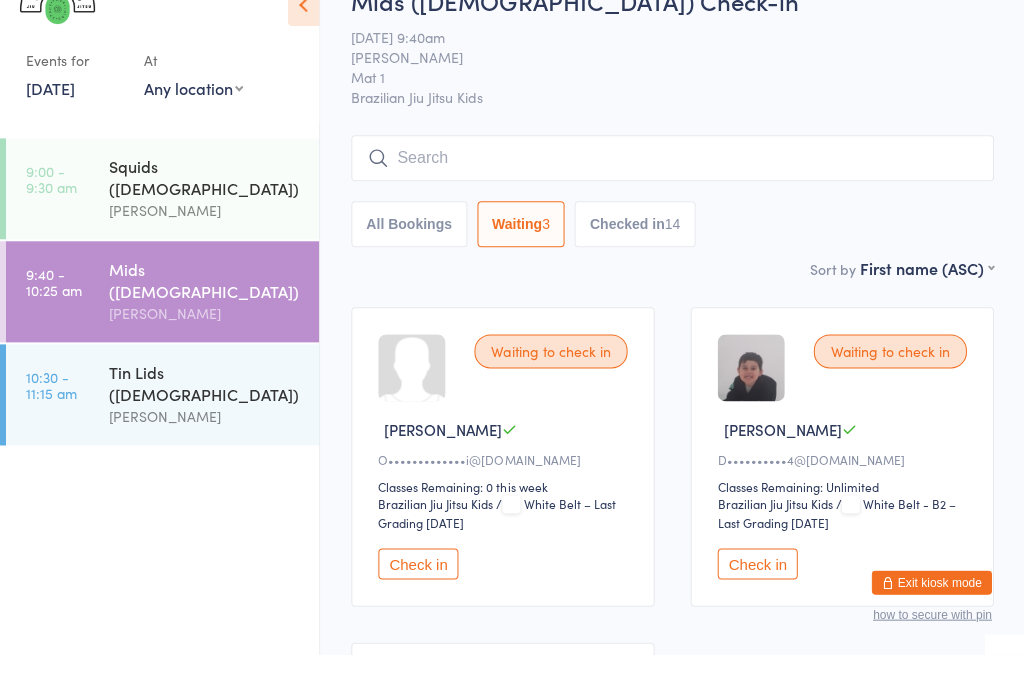 scroll, scrollTop: 43, scrollLeft: 0, axis: vertical 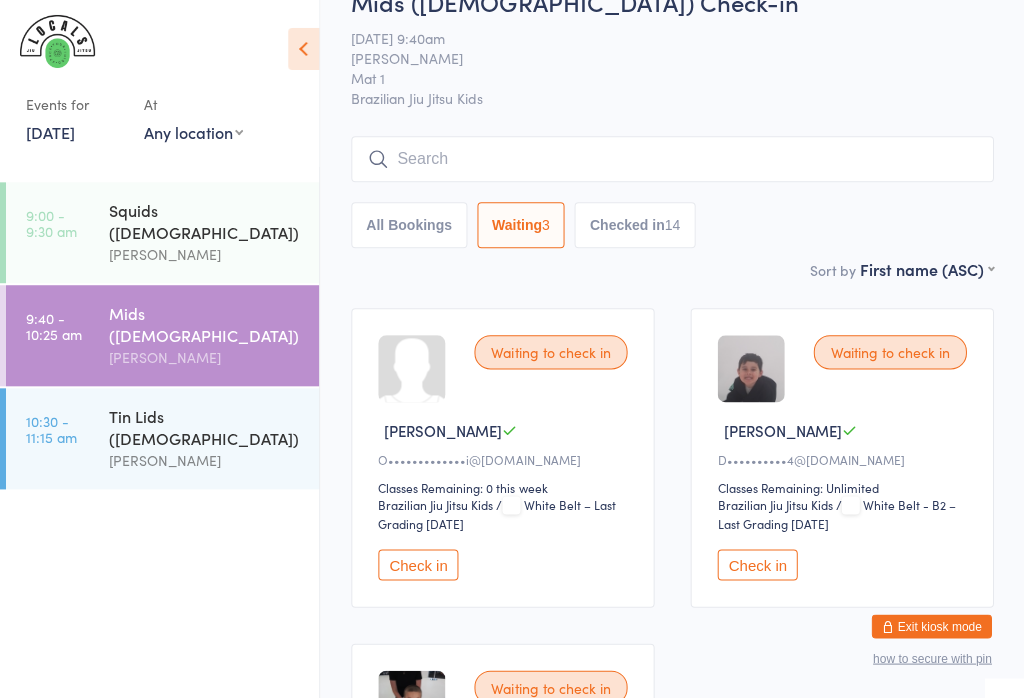 click on "Checked in  14" at bounding box center [634, 225] 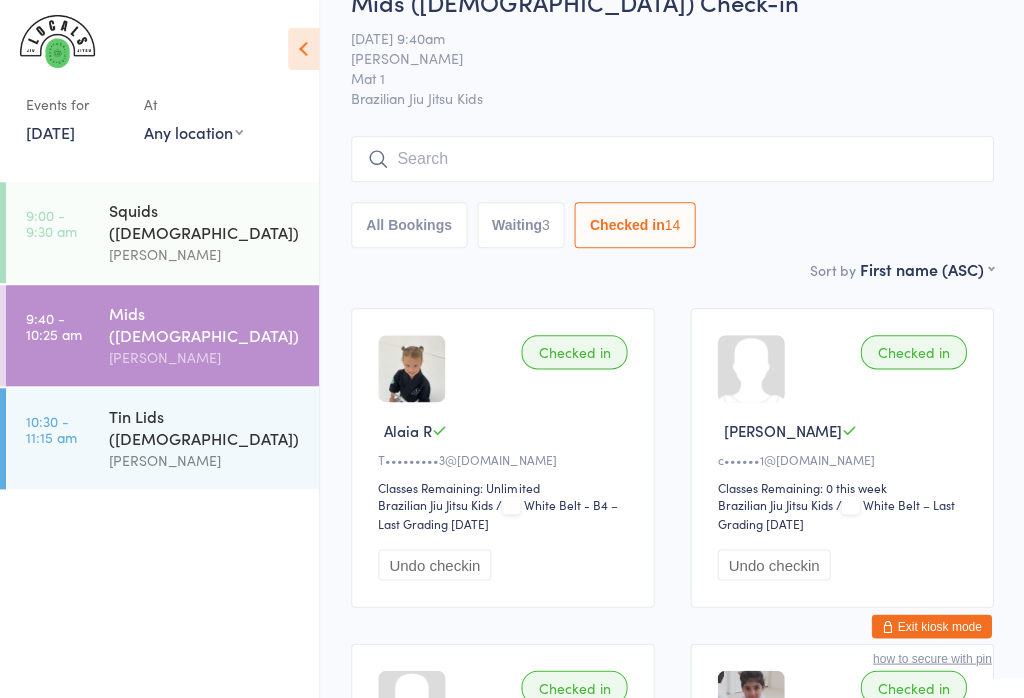 click on "Waiting  3" at bounding box center [521, 225] 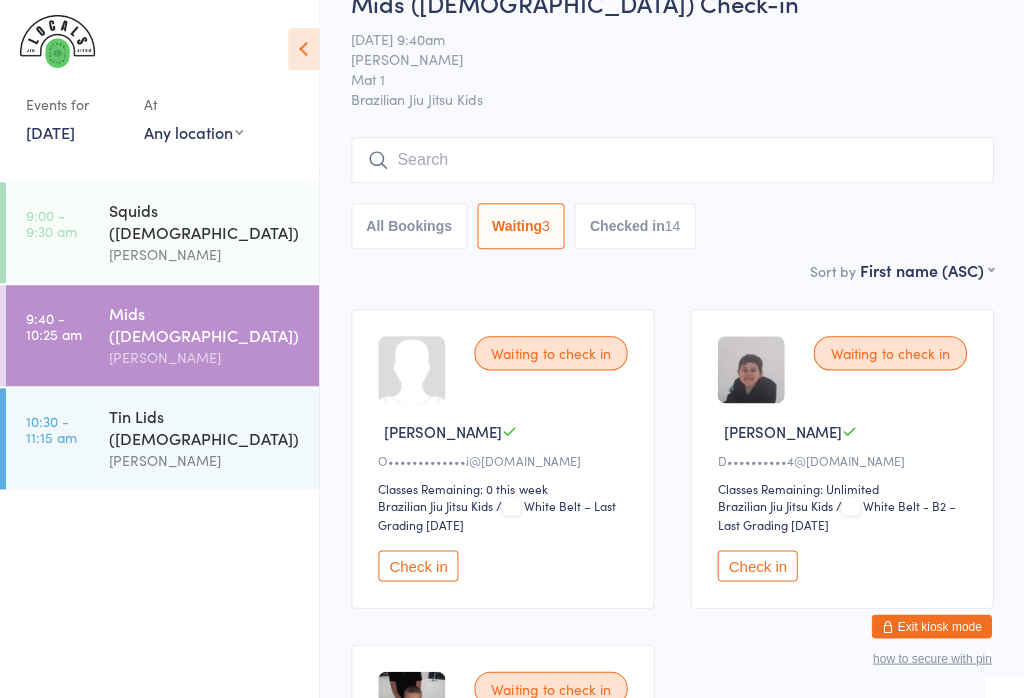 scroll, scrollTop: 0, scrollLeft: 0, axis: both 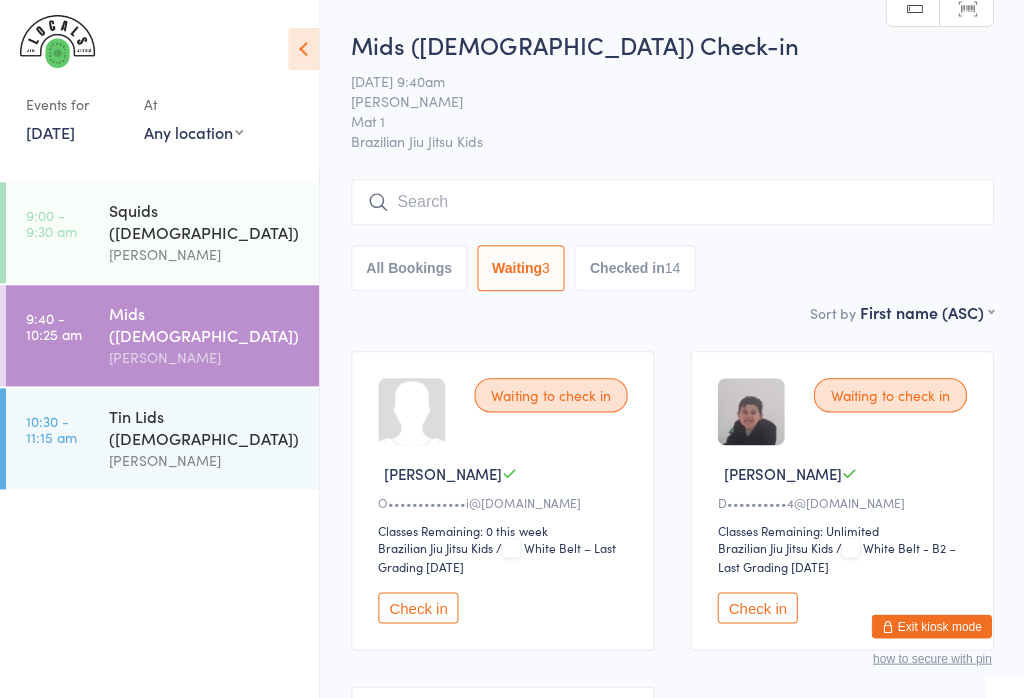 click on "All Bookings" at bounding box center (409, 268) 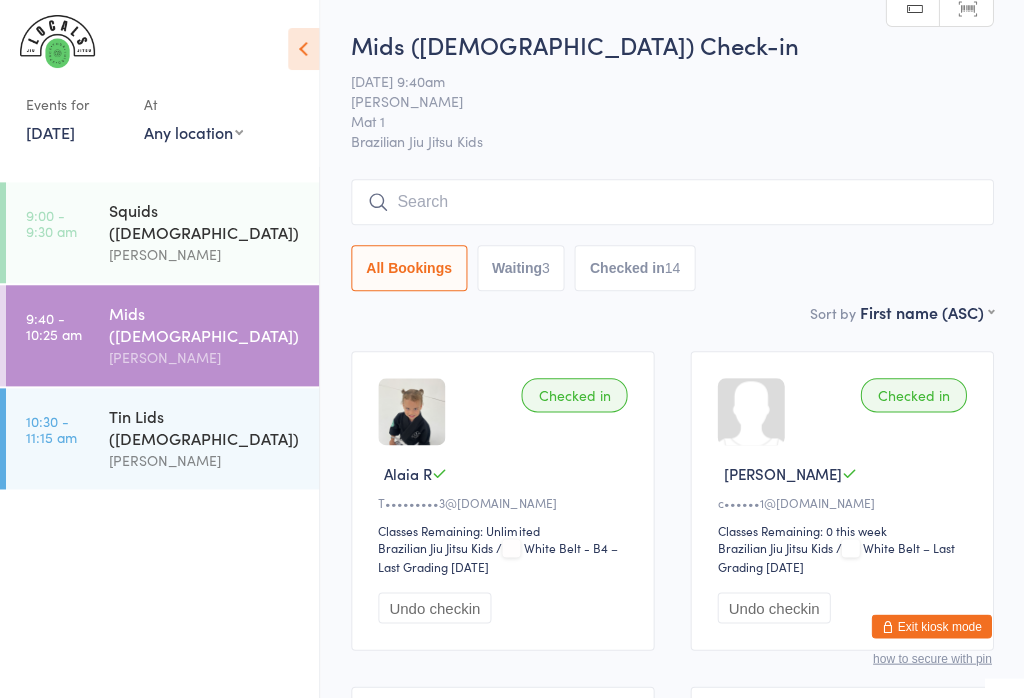 click at bounding box center (672, 202) 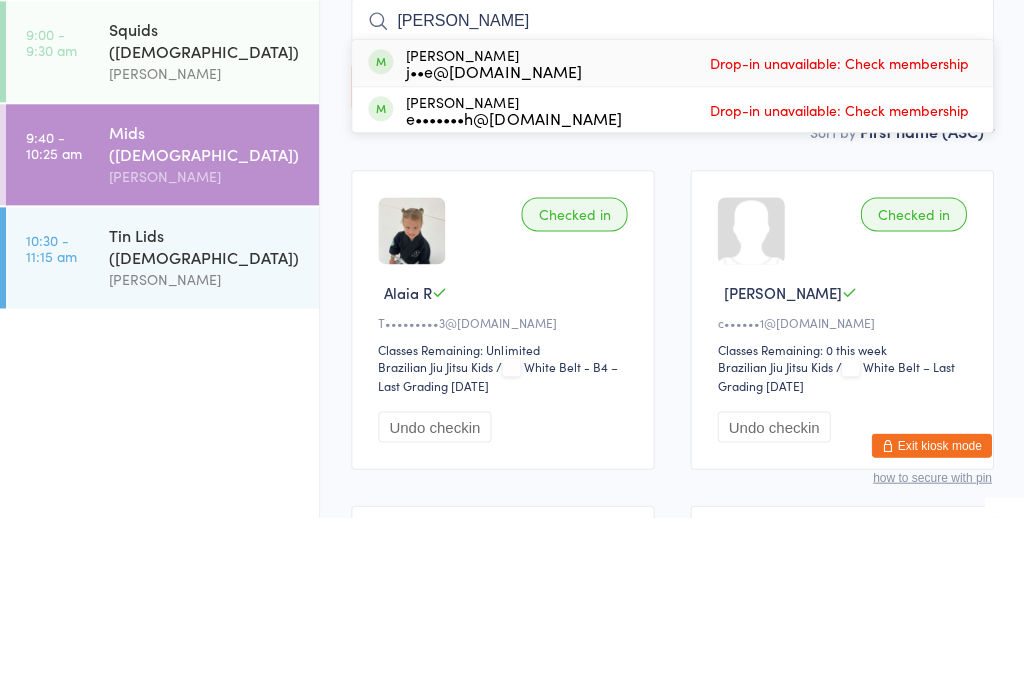 type on "Eddie" 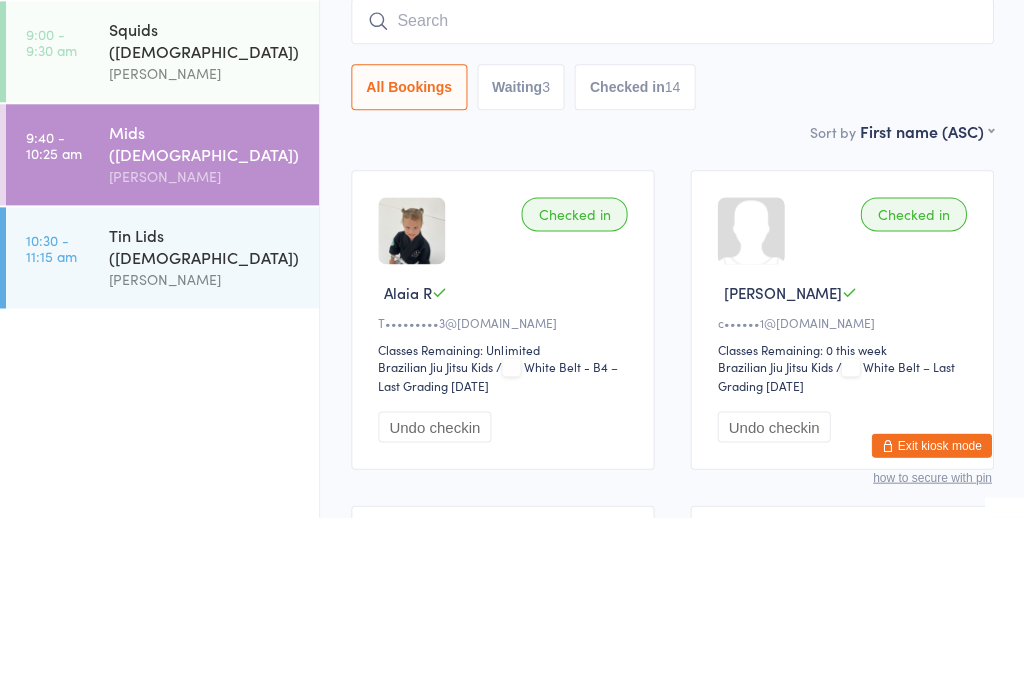 click on "All Bookings Waiting  3 Checked in  14" at bounding box center (672, 268) 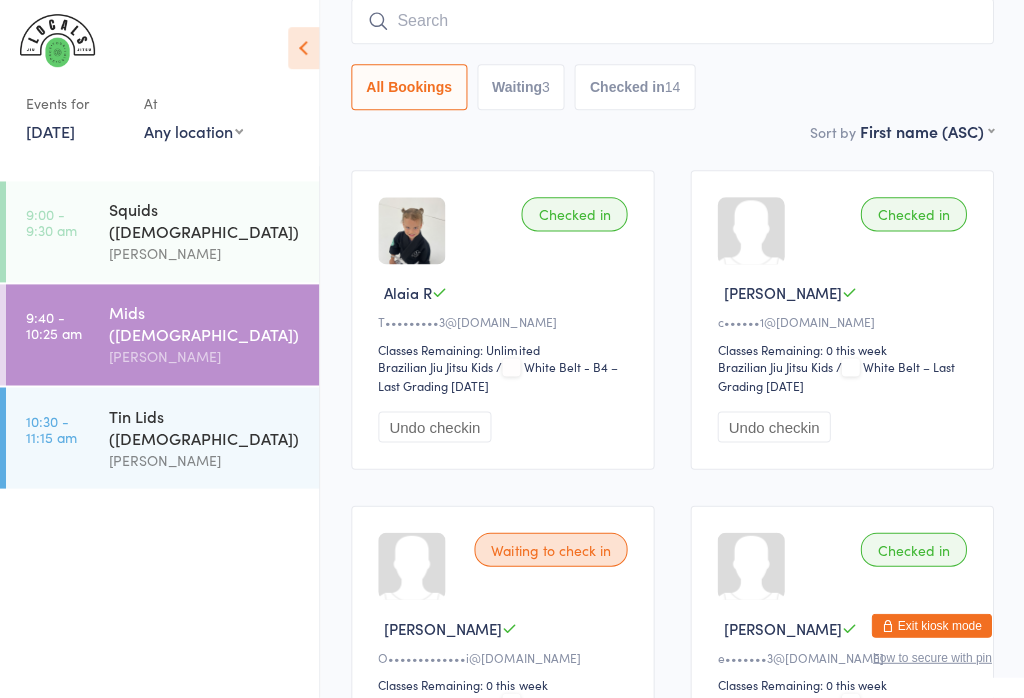 click on "[PERSON_NAME]" at bounding box center [205, 254] 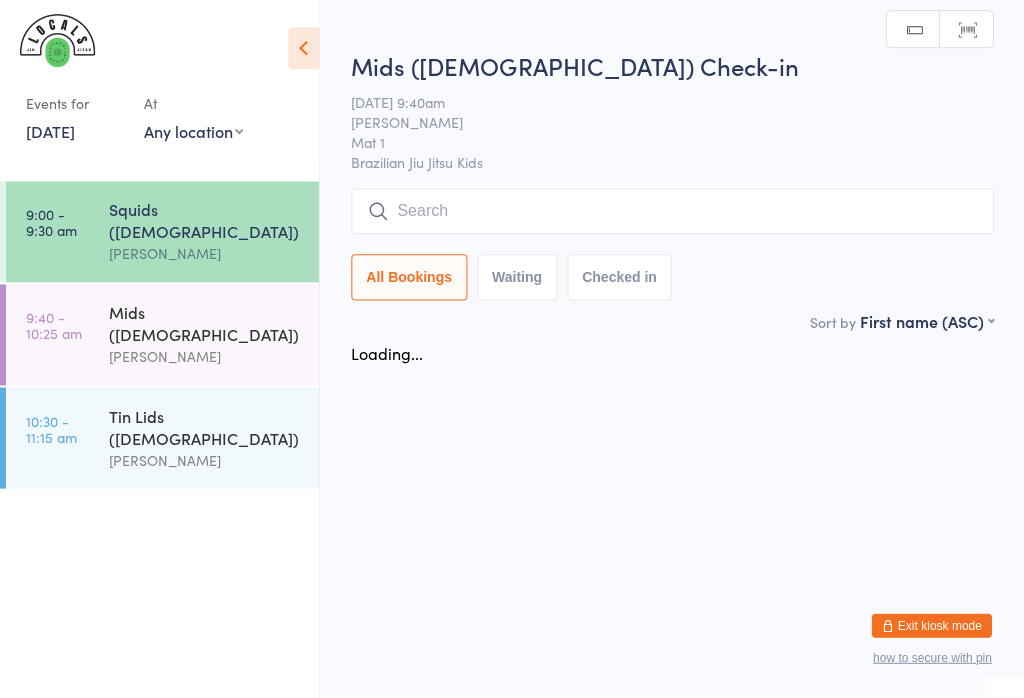 scroll, scrollTop: 0, scrollLeft: 0, axis: both 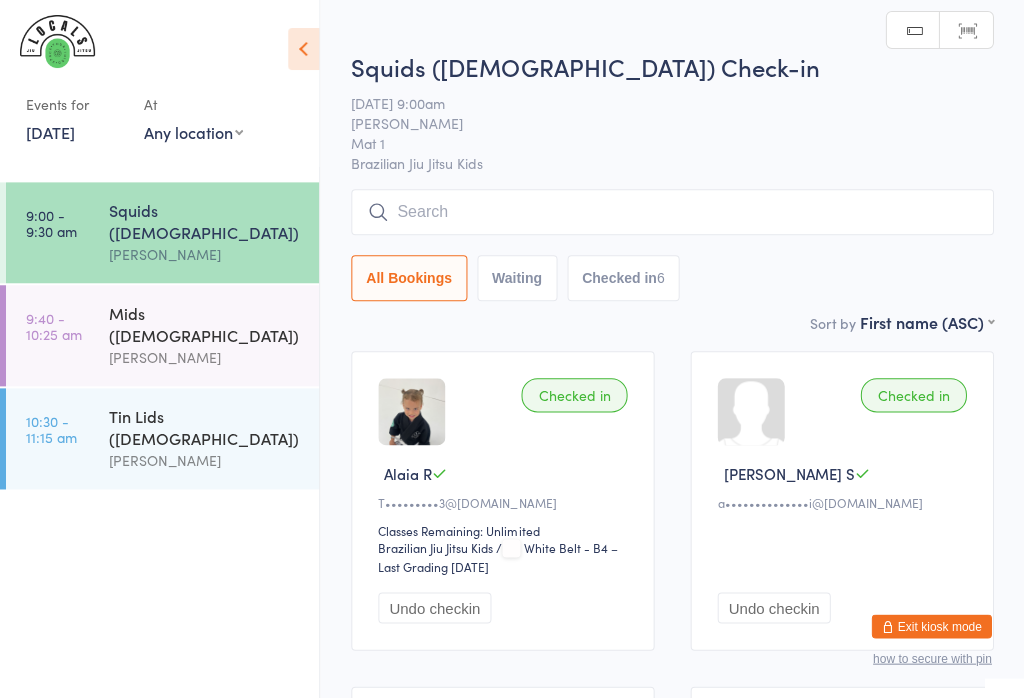 click at bounding box center [672, 212] 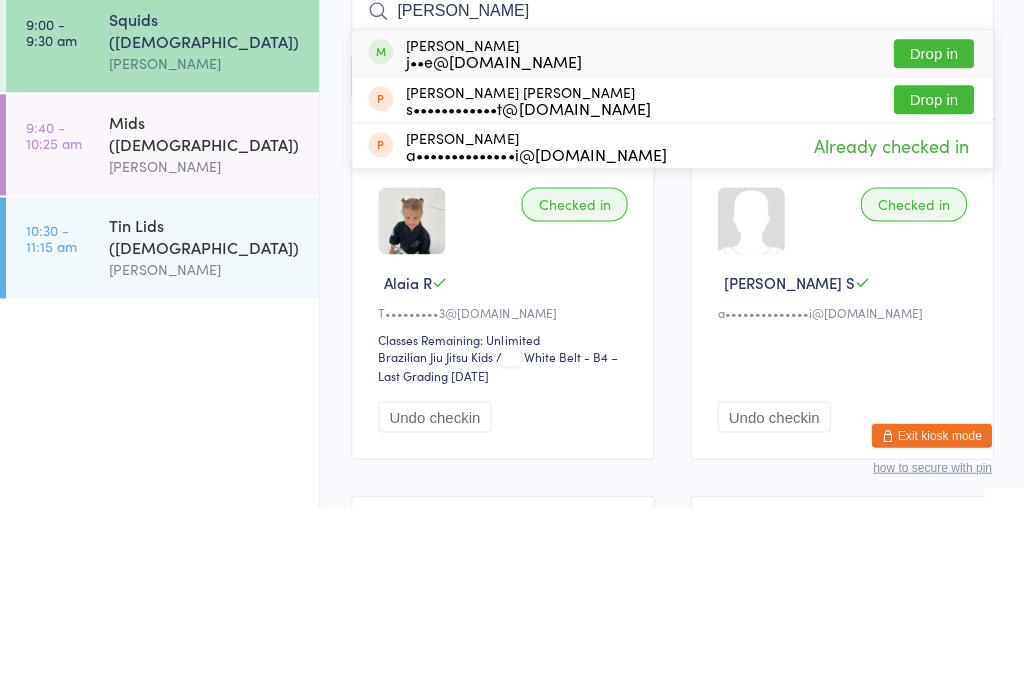 type on "Sadie" 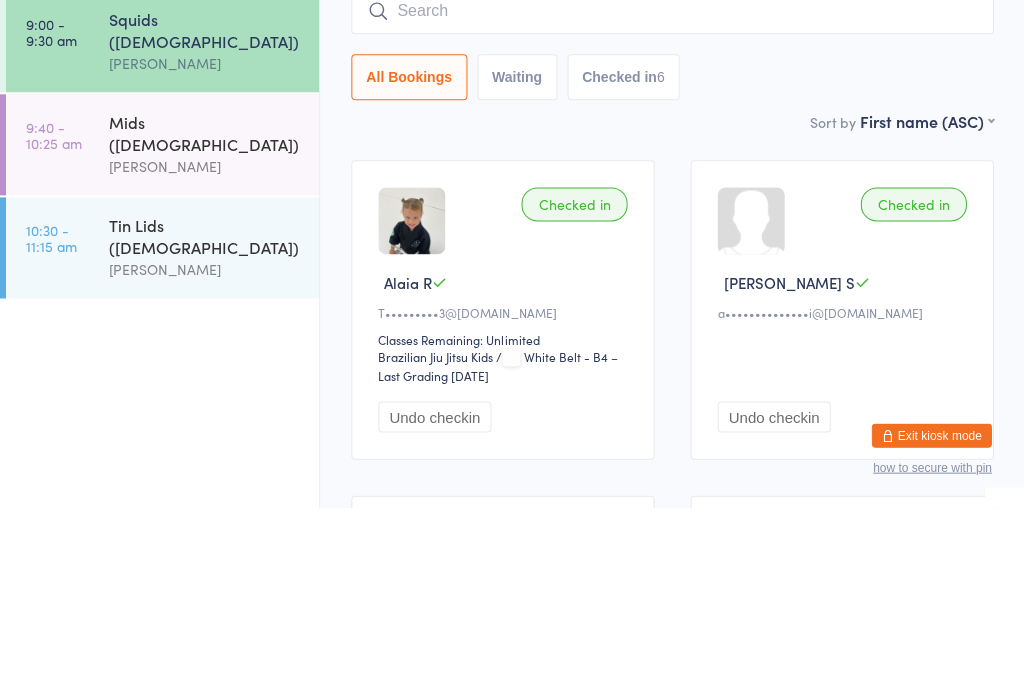 scroll, scrollTop: 190, scrollLeft: 0, axis: vertical 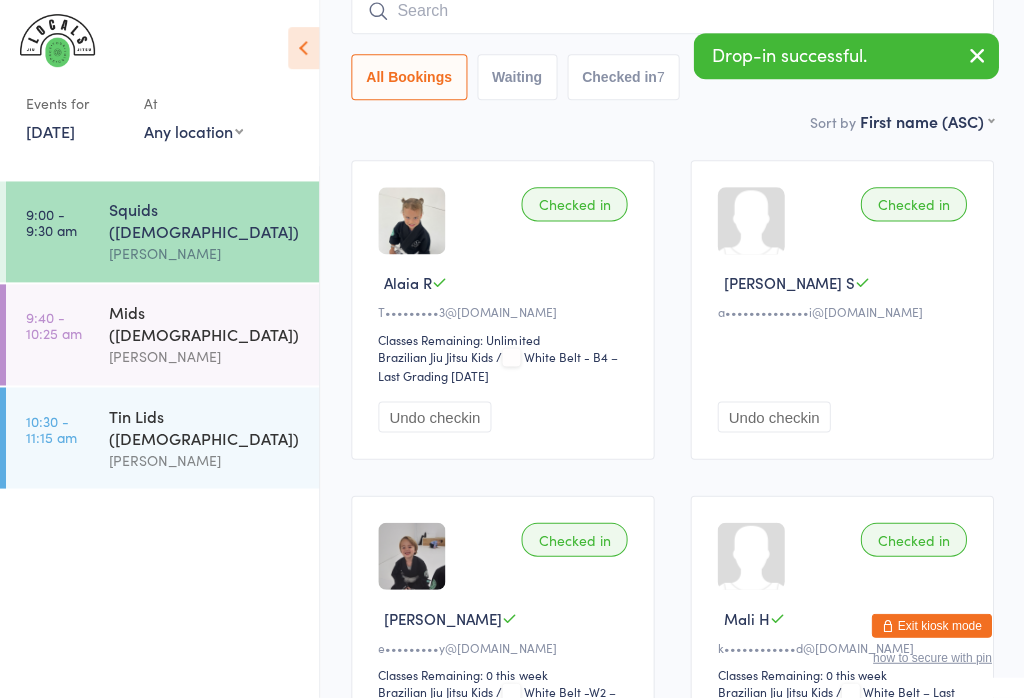 click on "[PERSON_NAME]" at bounding box center (205, 357) 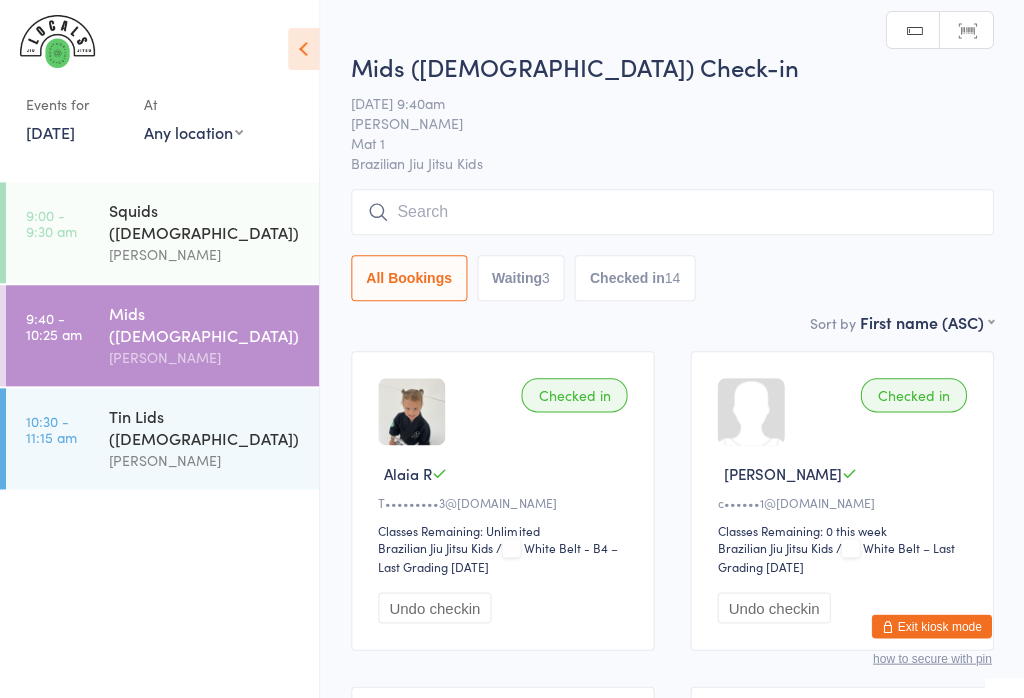 click at bounding box center [672, 212] 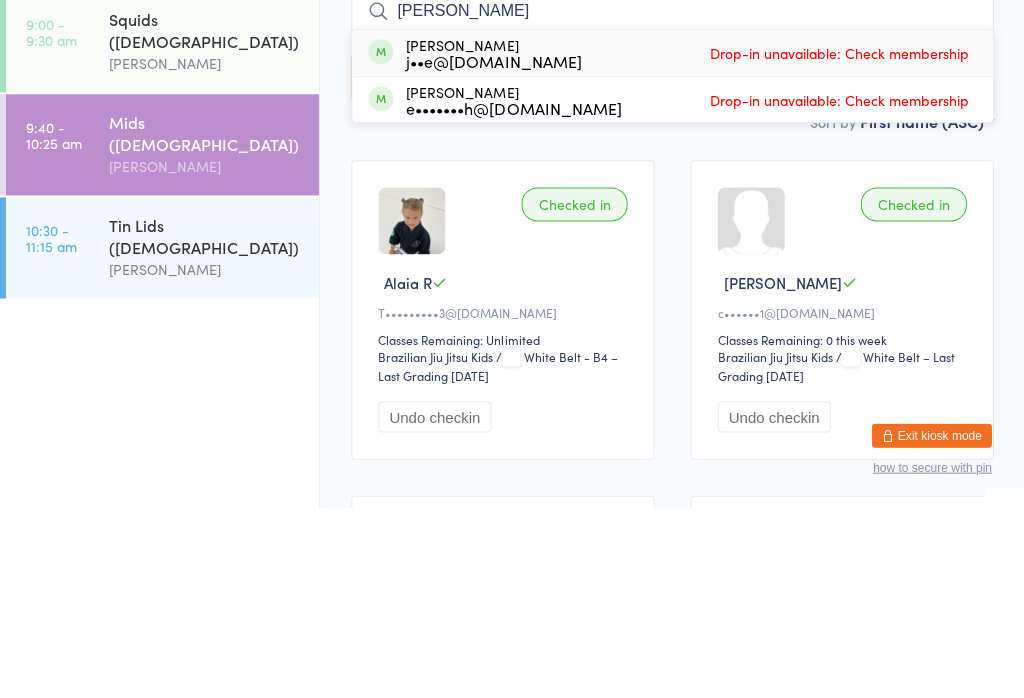 type on "Eddie" 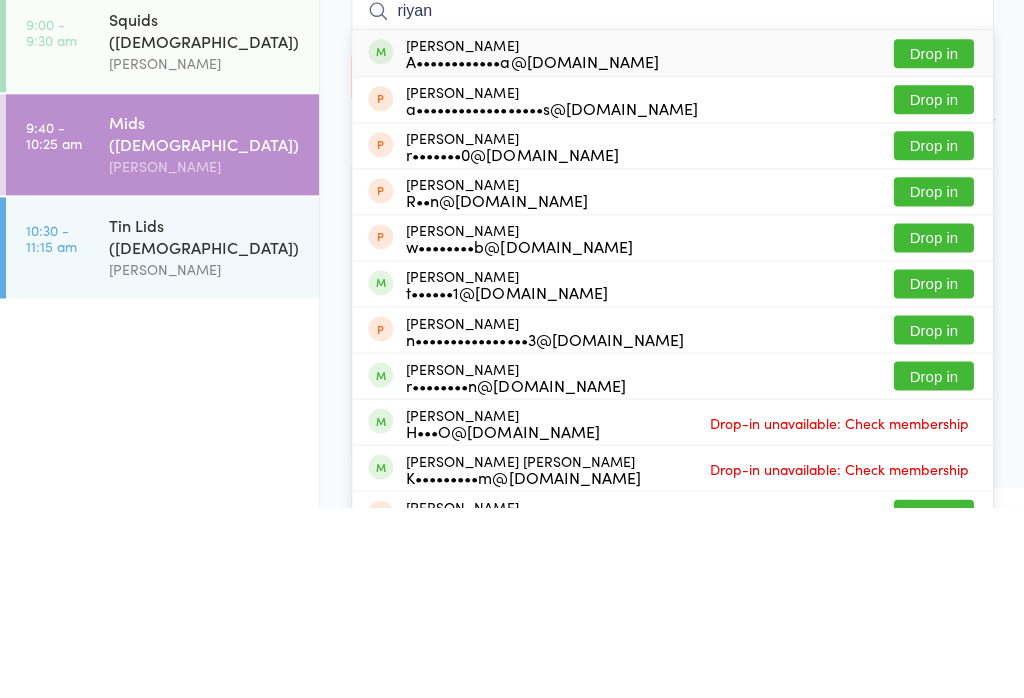 type on "riyan" 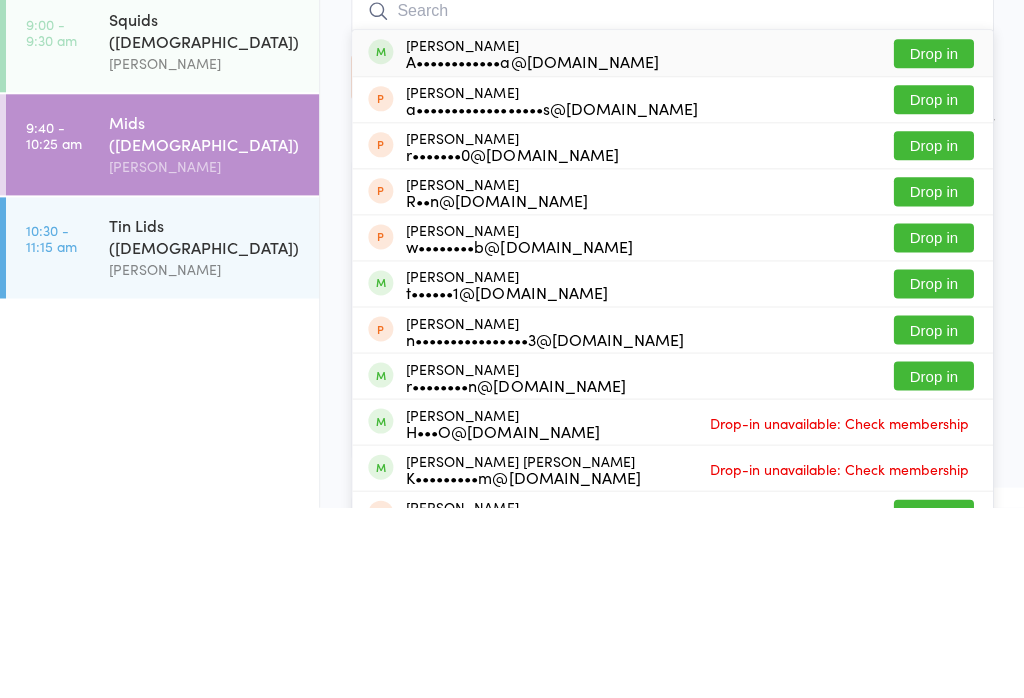 scroll, scrollTop: 190, scrollLeft: 0, axis: vertical 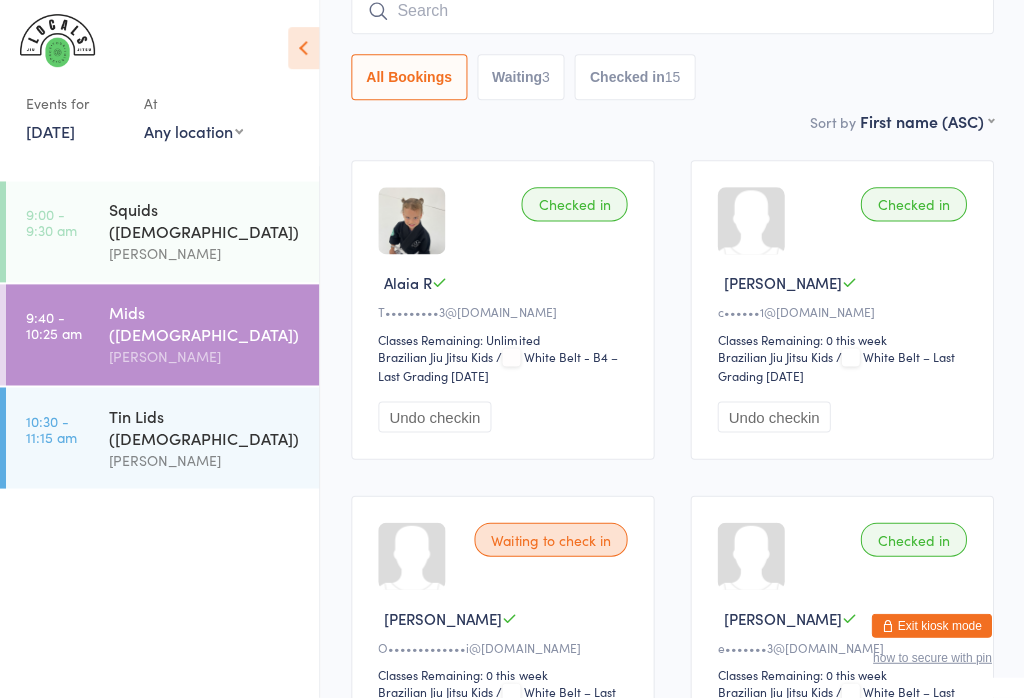 click at bounding box center (672, 12) 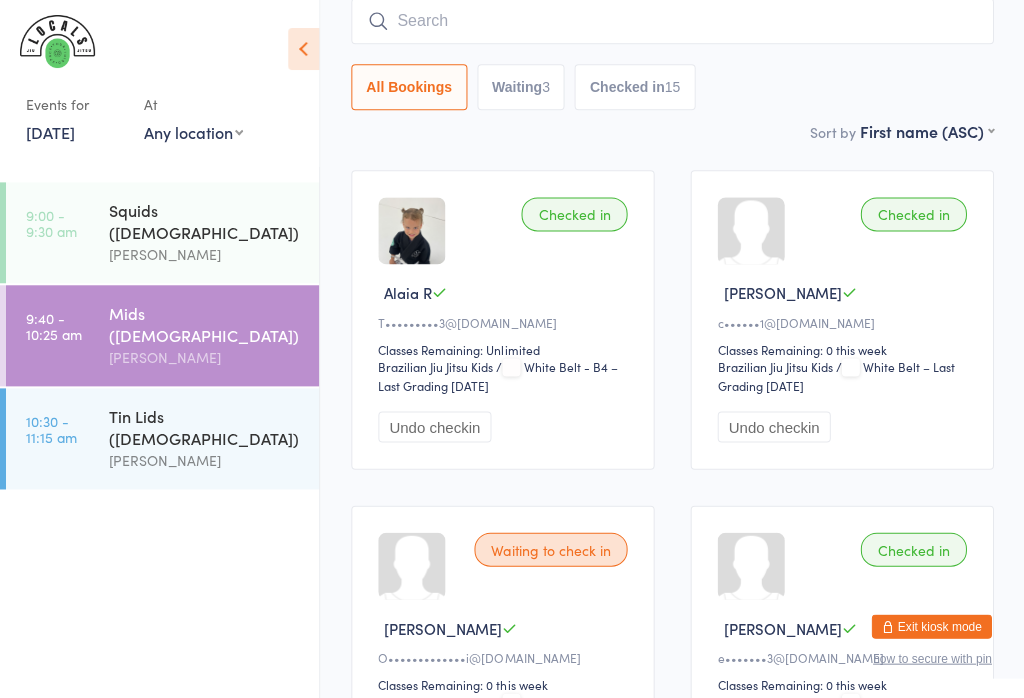 scroll, scrollTop: 180, scrollLeft: 0, axis: vertical 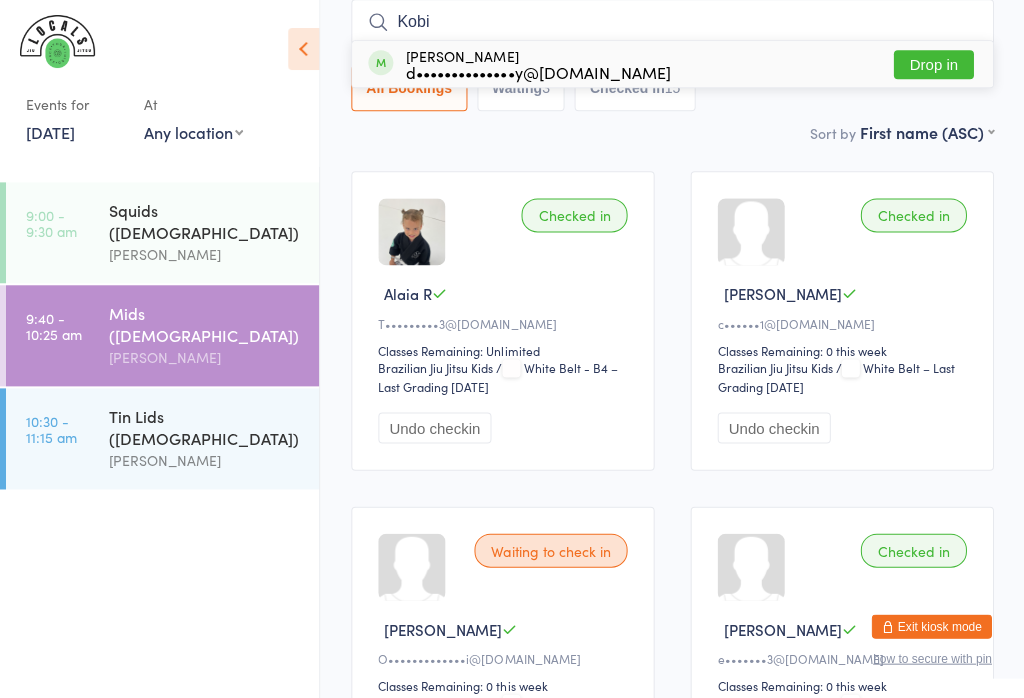 type on "Kobi" 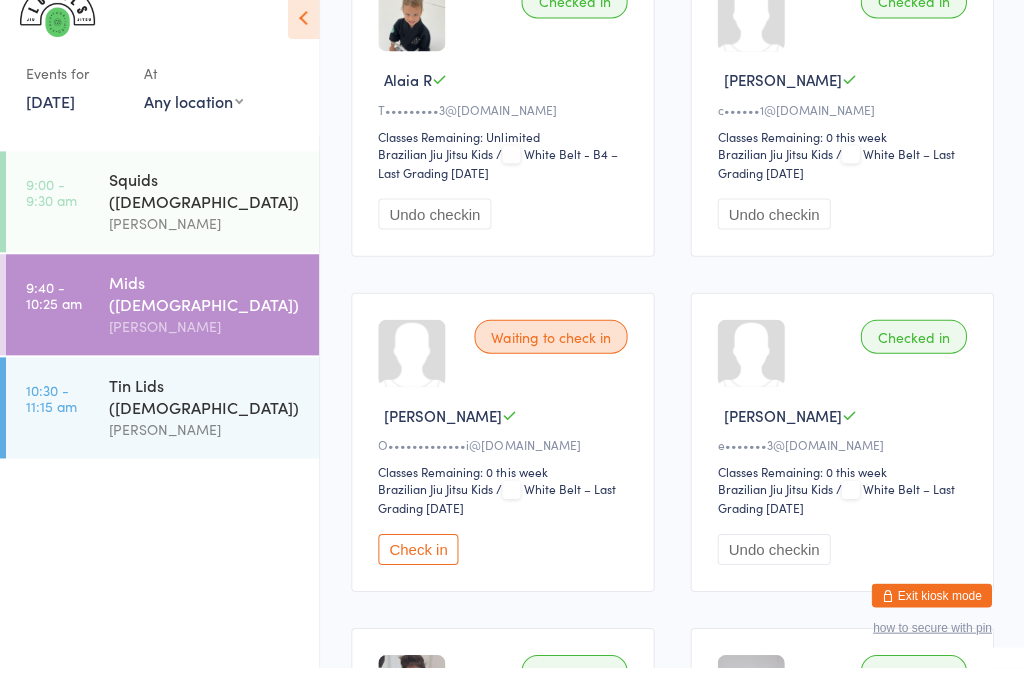 scroll, scrollTop: 372, scrollLeft: 0, axis: vertical 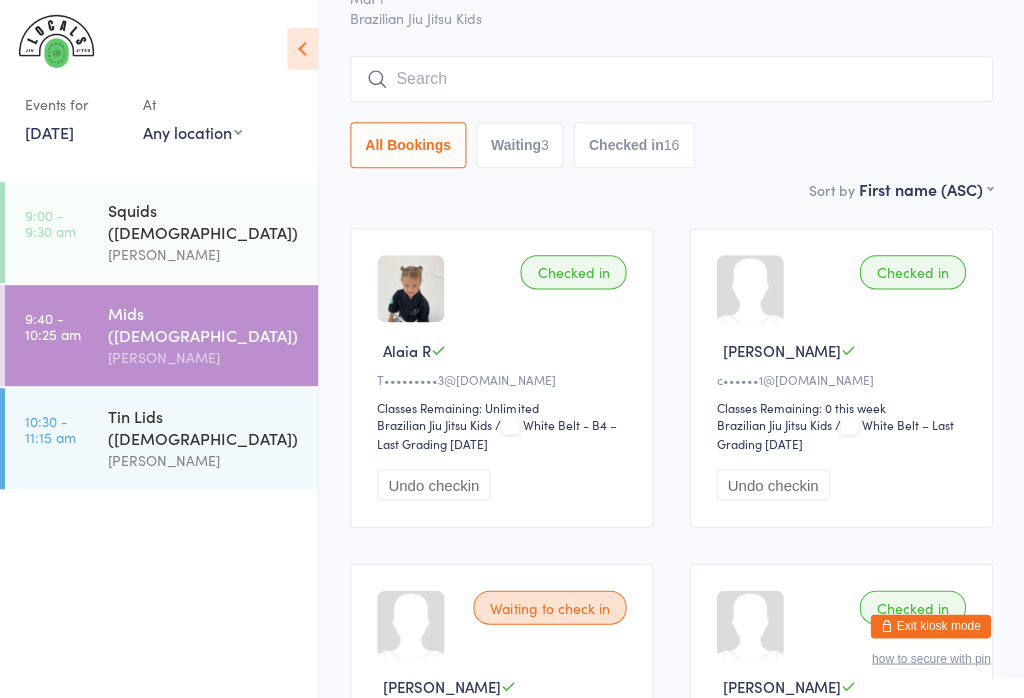 click on "Checked in  16" at bounding box center (634, 145) 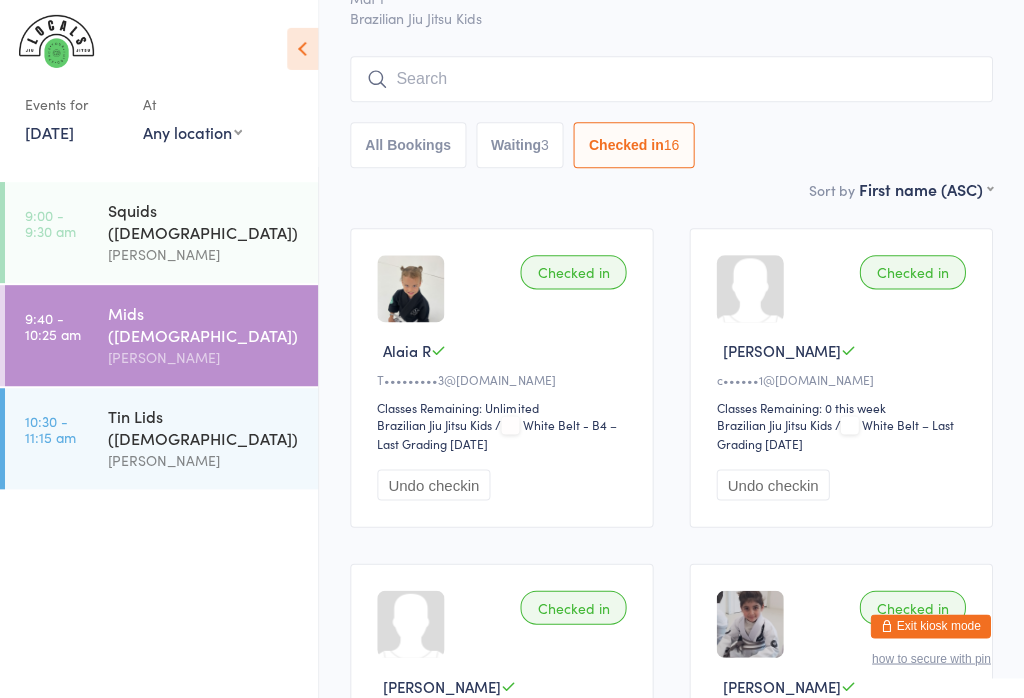 click on "Checked in  16" at bounding box center (634, 145) 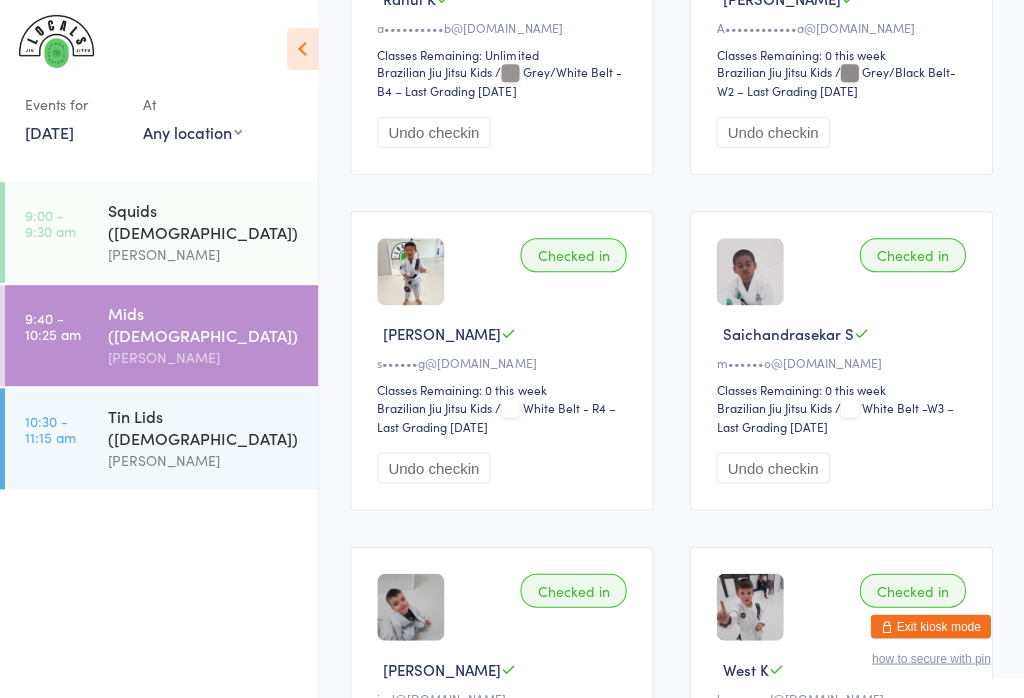 scroll, scrollTop: 2152, scrollLeft: 0, axis: vertical 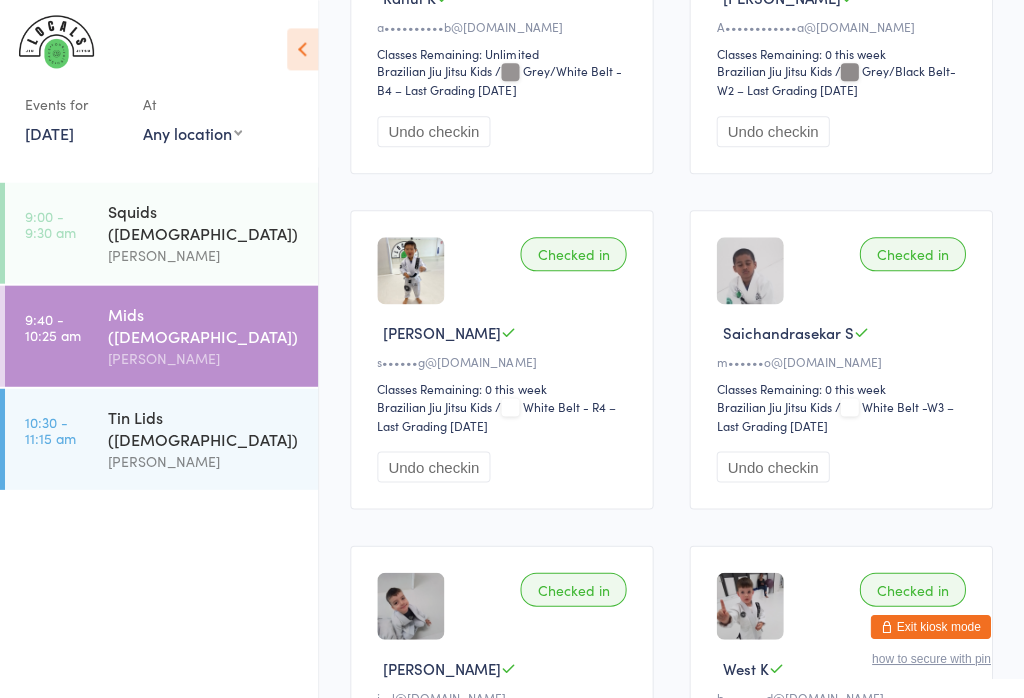 click at bounding box center [750, 270] 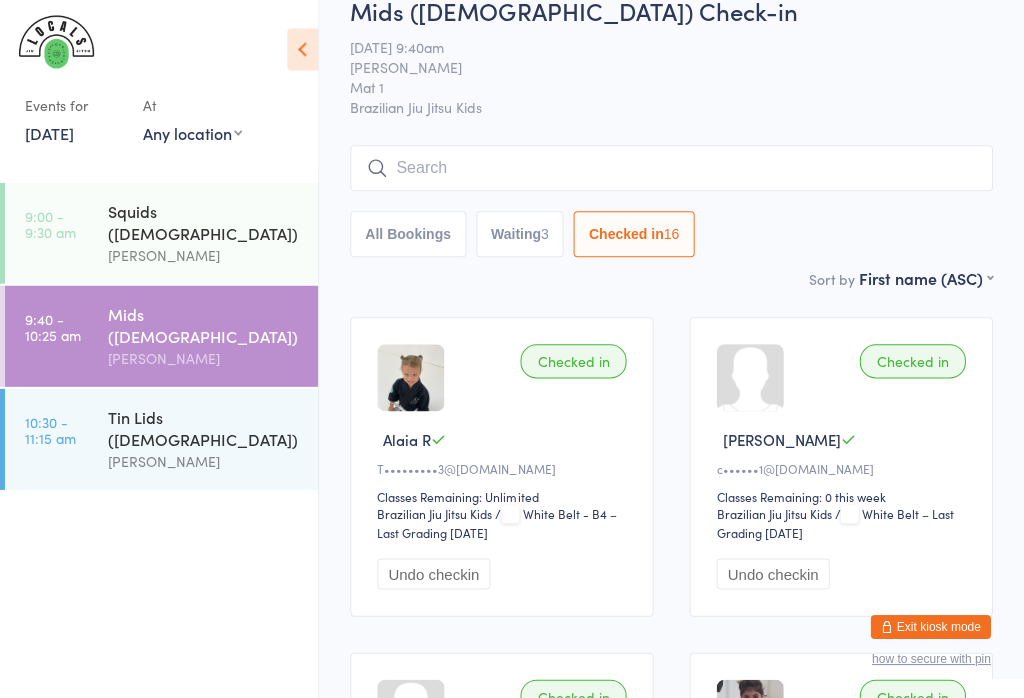 scroll, scrollTop: 0, scrollLeft: 0, axis: both 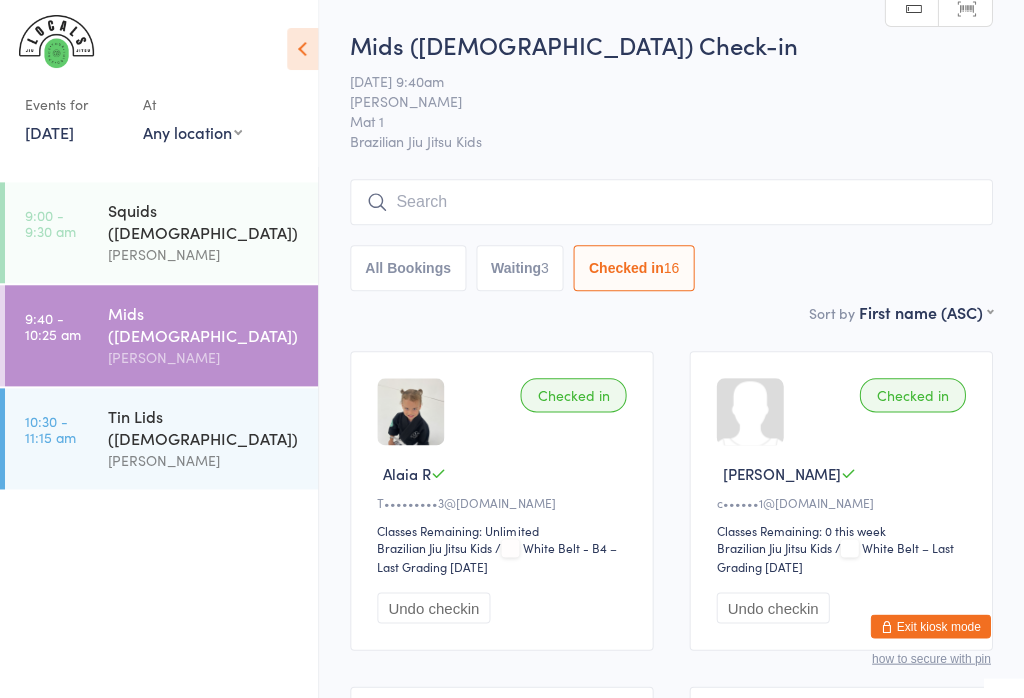 click at bounding box center (672, 202) 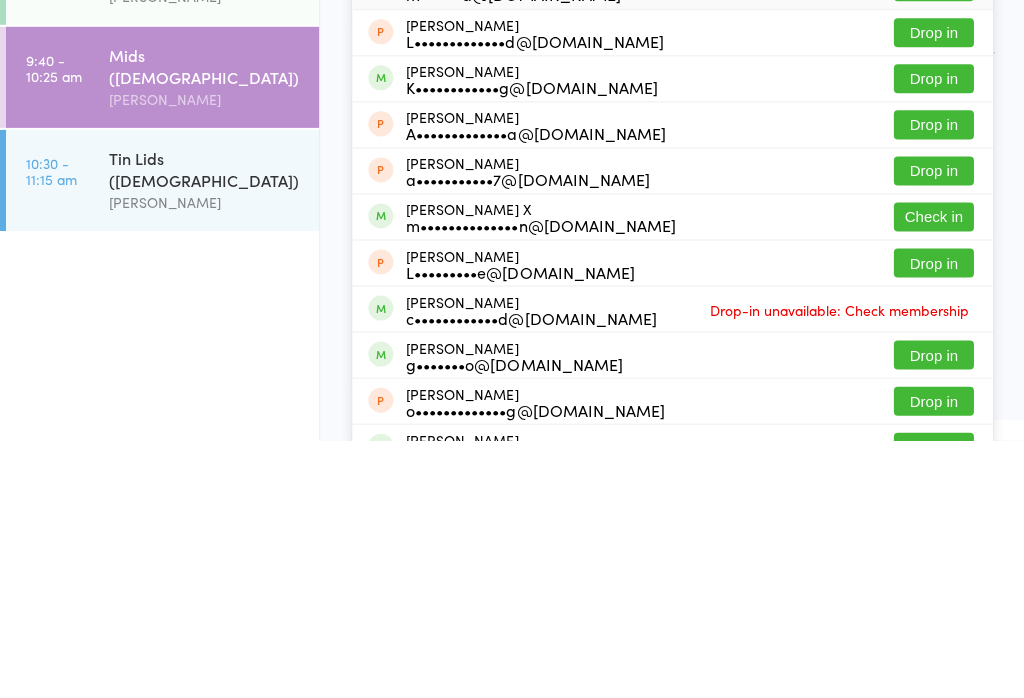 type on "Luc" 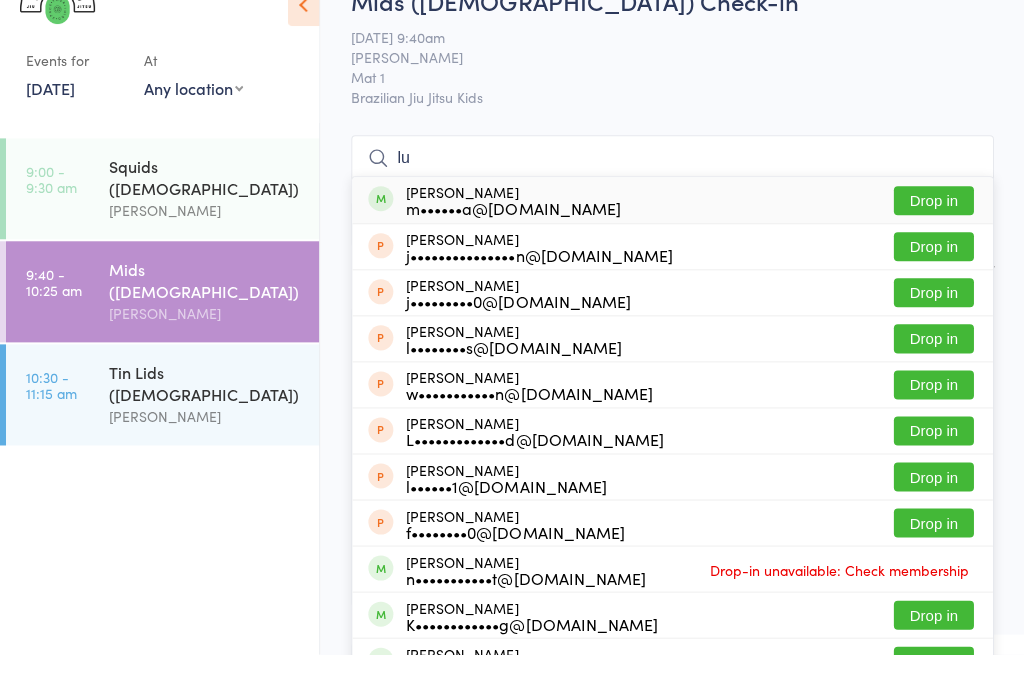 type on "lu" 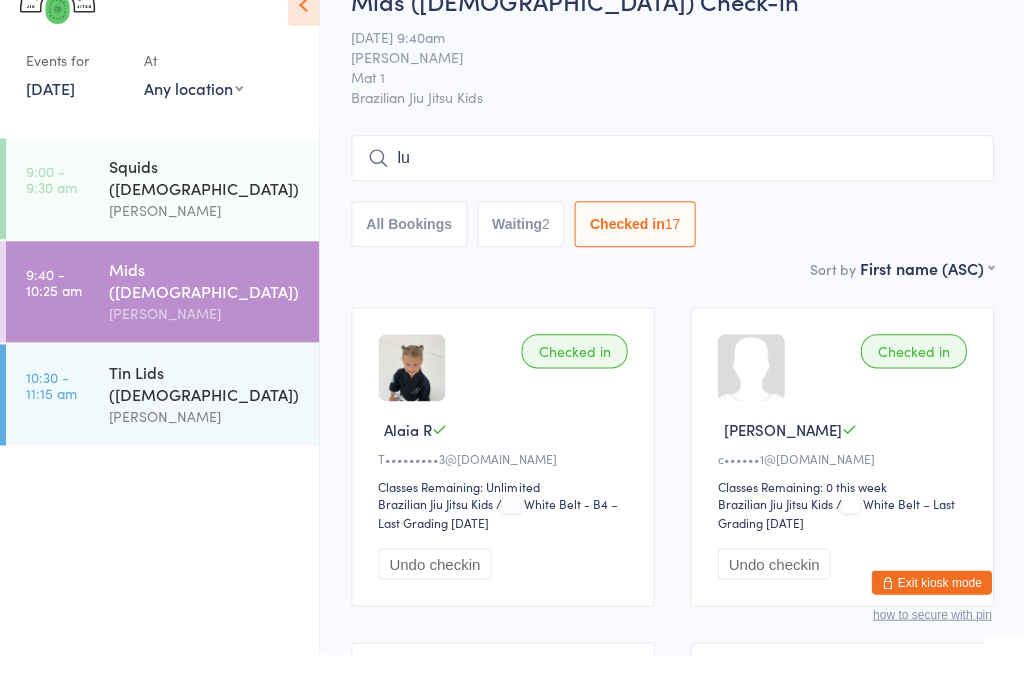 scroll, scrollTop: 43, scrollLeft: 0, axis: vertical 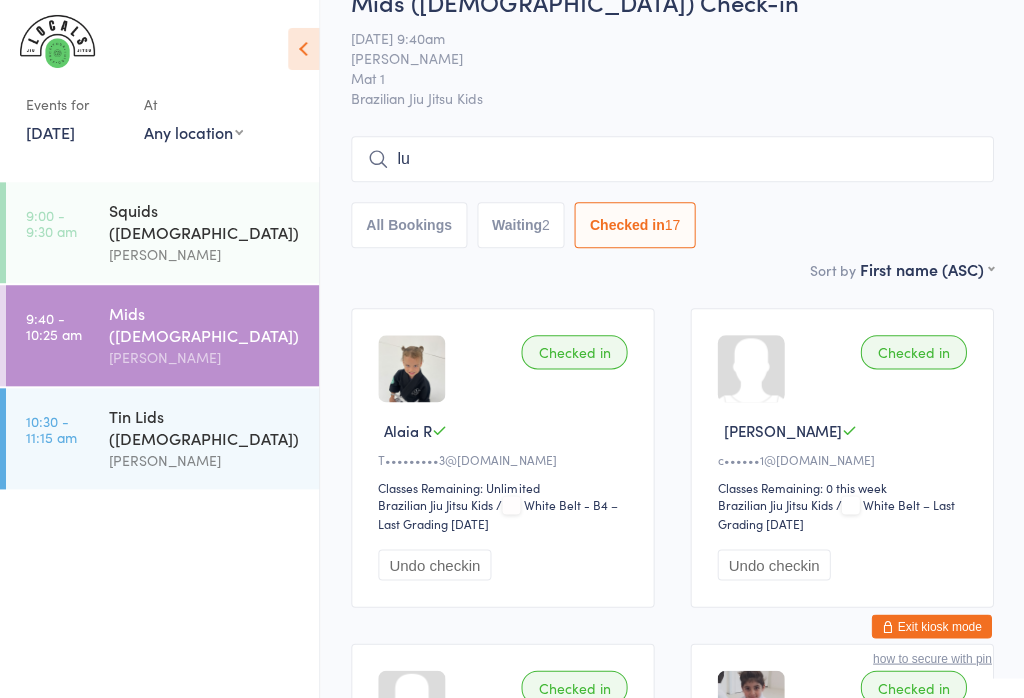 click on "10:30 - 11:15 am Tin Lids (8-12y.o) Veselin Celic" at bounding box center [162, 438] 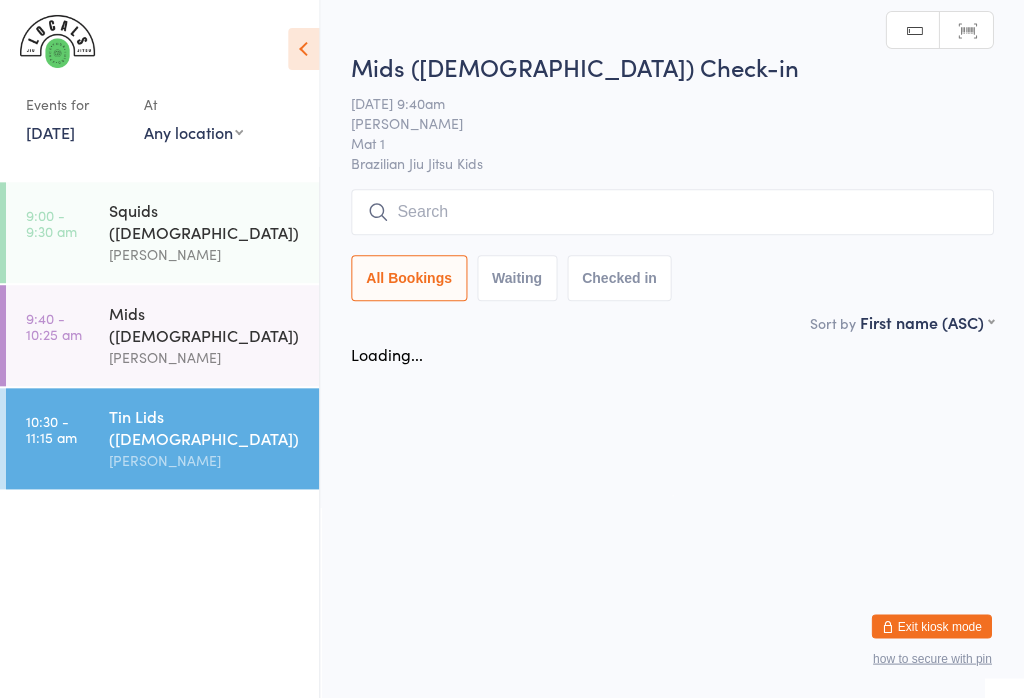scroll, scrollTop: 0, scrollLeft: 0, axis: both 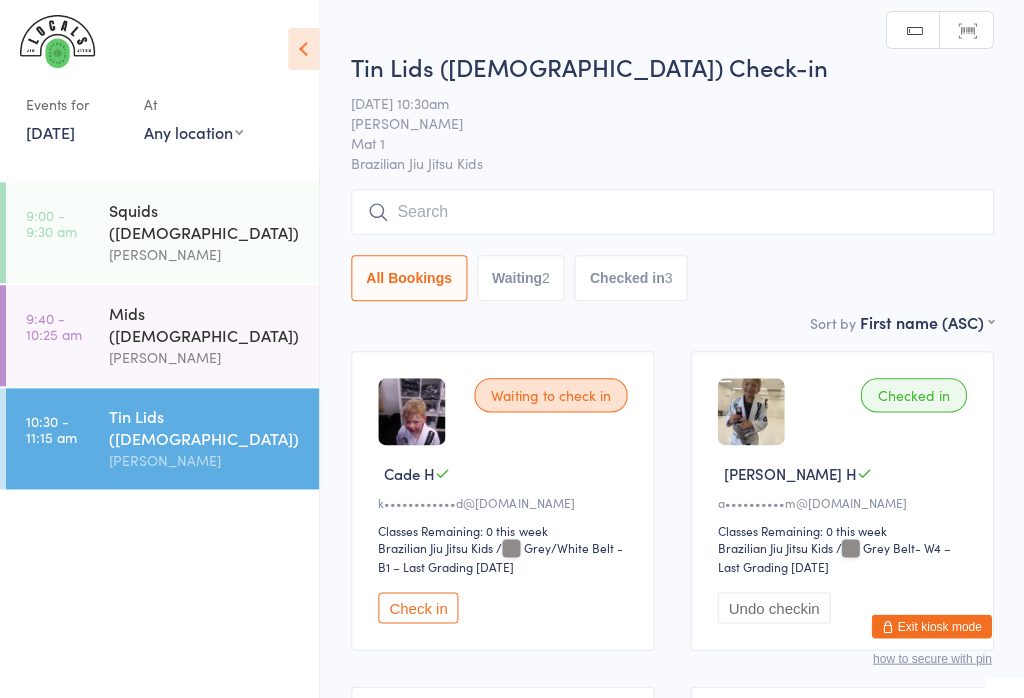 click at bounding box center [672, 212] 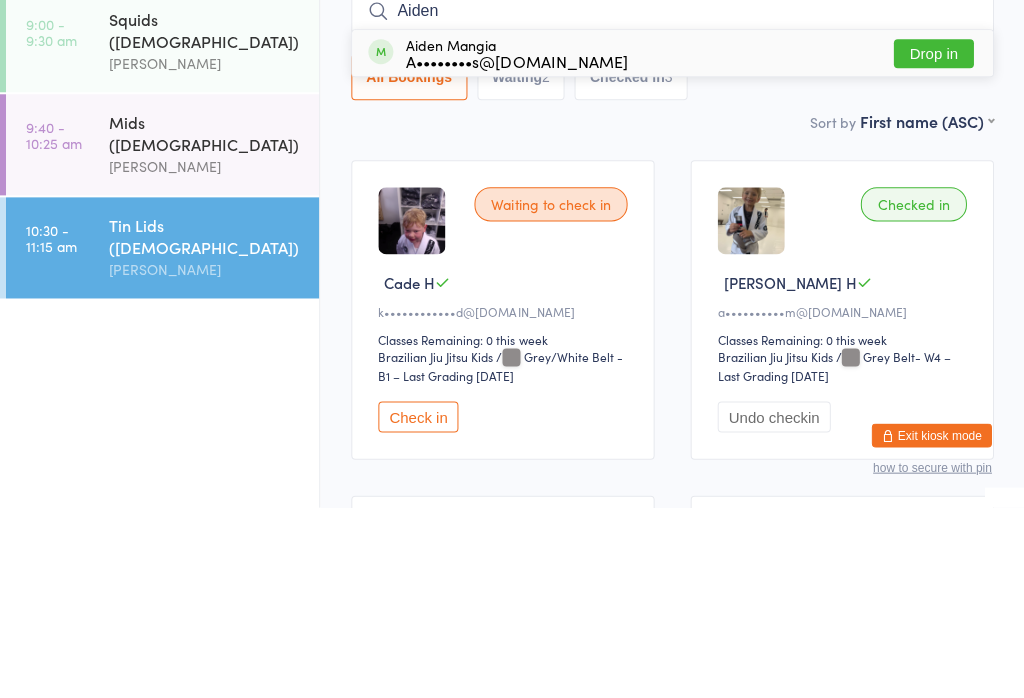 type on "Aiden" 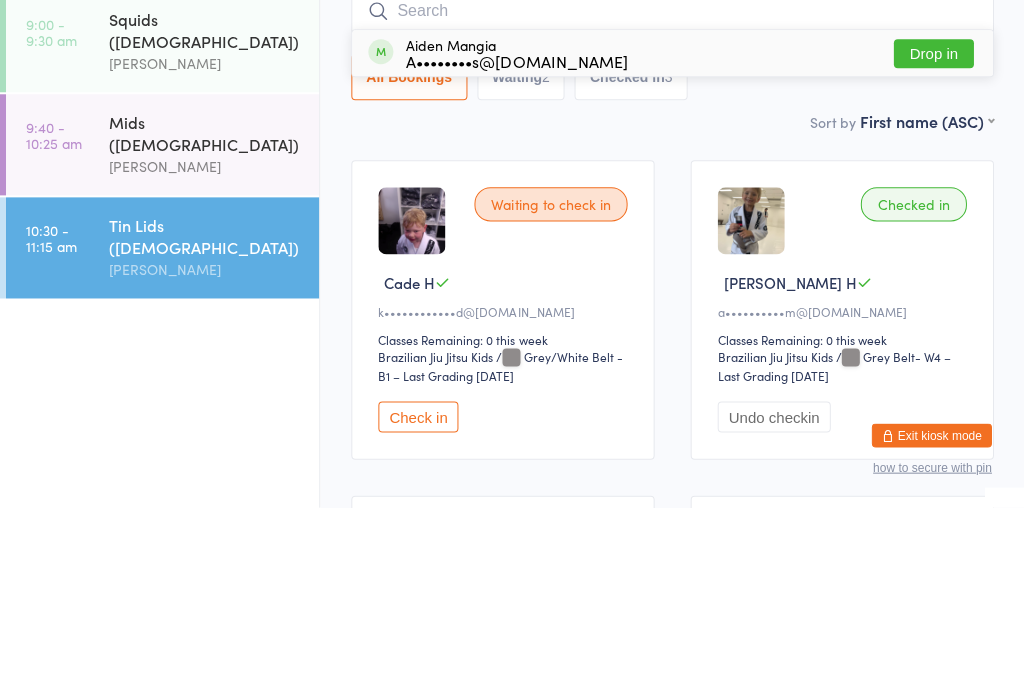 scroll, scrollTop: 190, scrollLeft: 0, axis: vertical 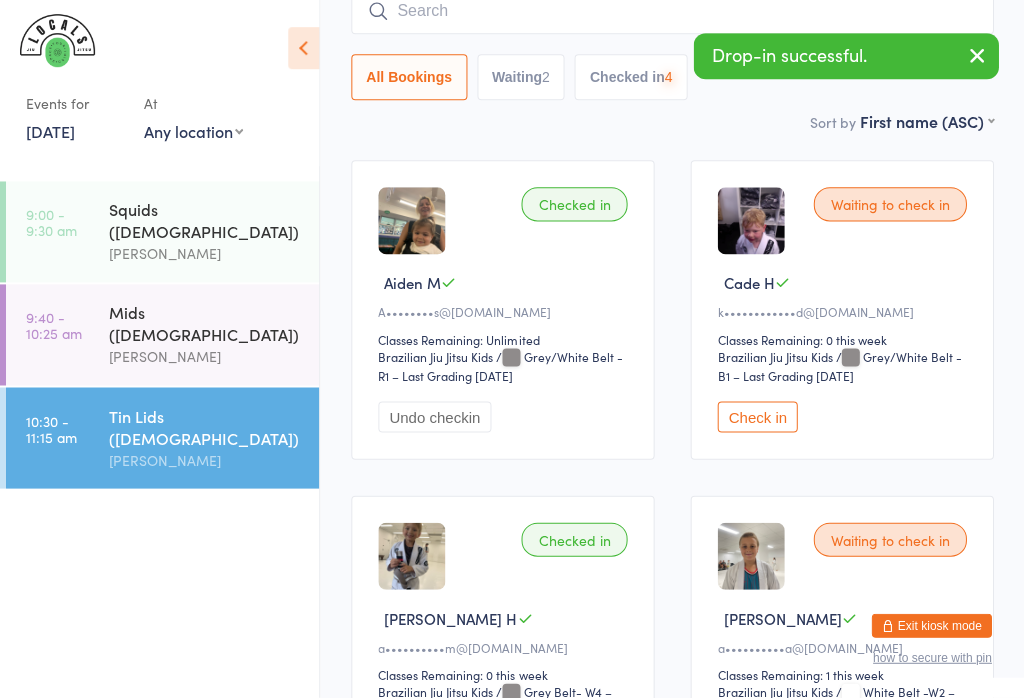 click at bounding box center (672, 12) 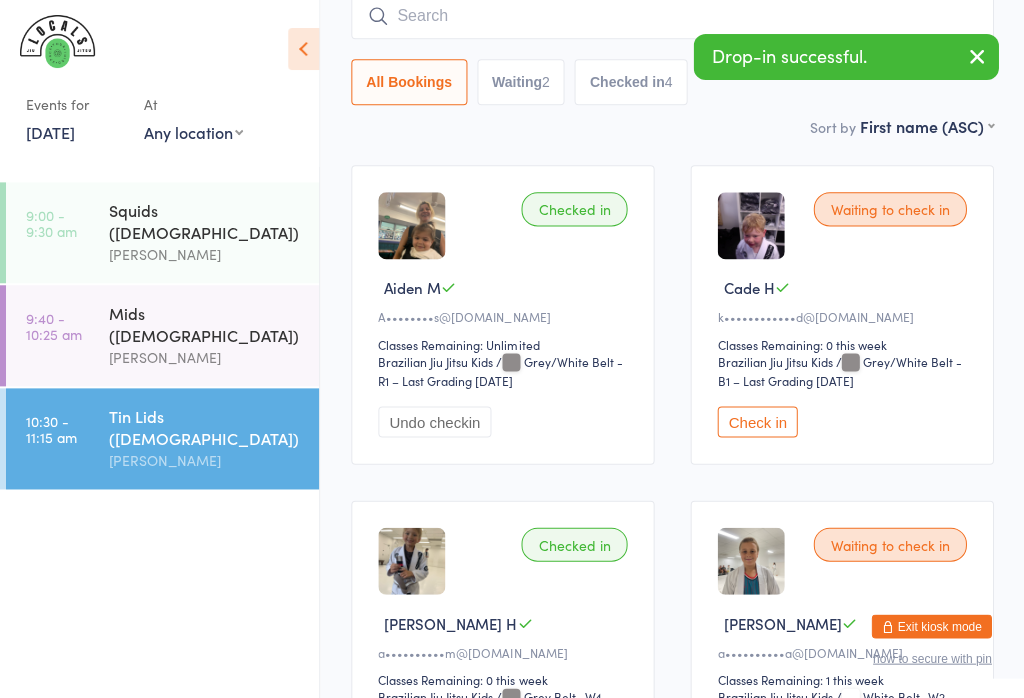 scroll, scrollTop: 180, scrollLeft: 0, axis: vertical 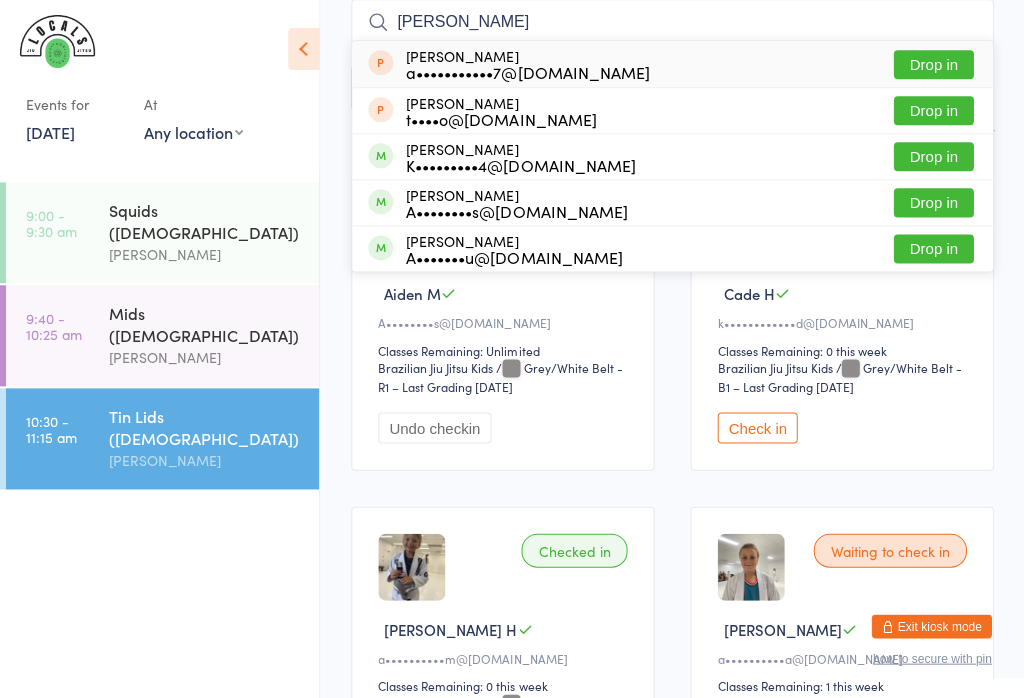 type on "Xavier" 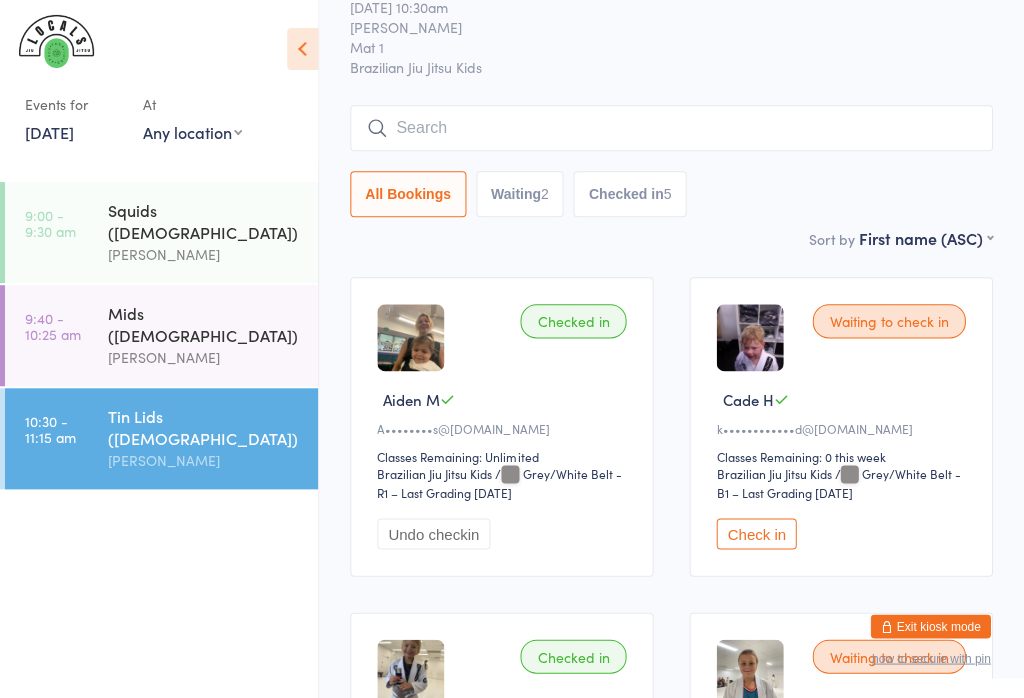 scroll, scrollTop: 0, scrollLeft: 0, axis: both 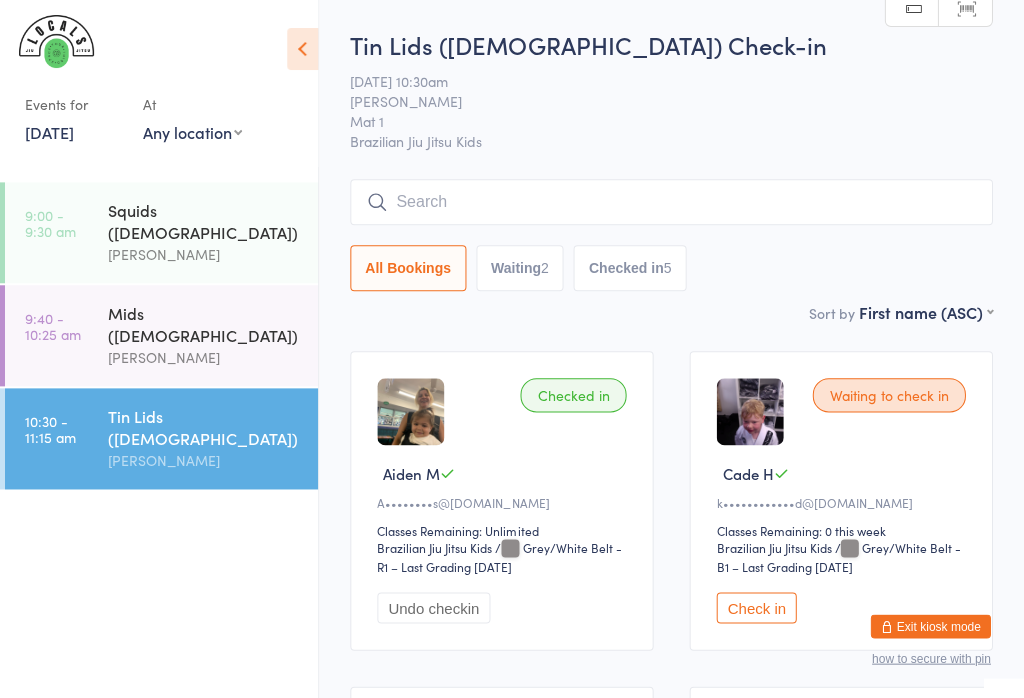 click on "Tin Lids (8-12y.o) Check-in 13 Jul 10:30am  Veselin Celic  Mat 1  Brazilian Jiu Jitsu Kids  Manual search Scanner input All Bookings Waiting  2 Checked in  5" at bounding box center (672, 164) 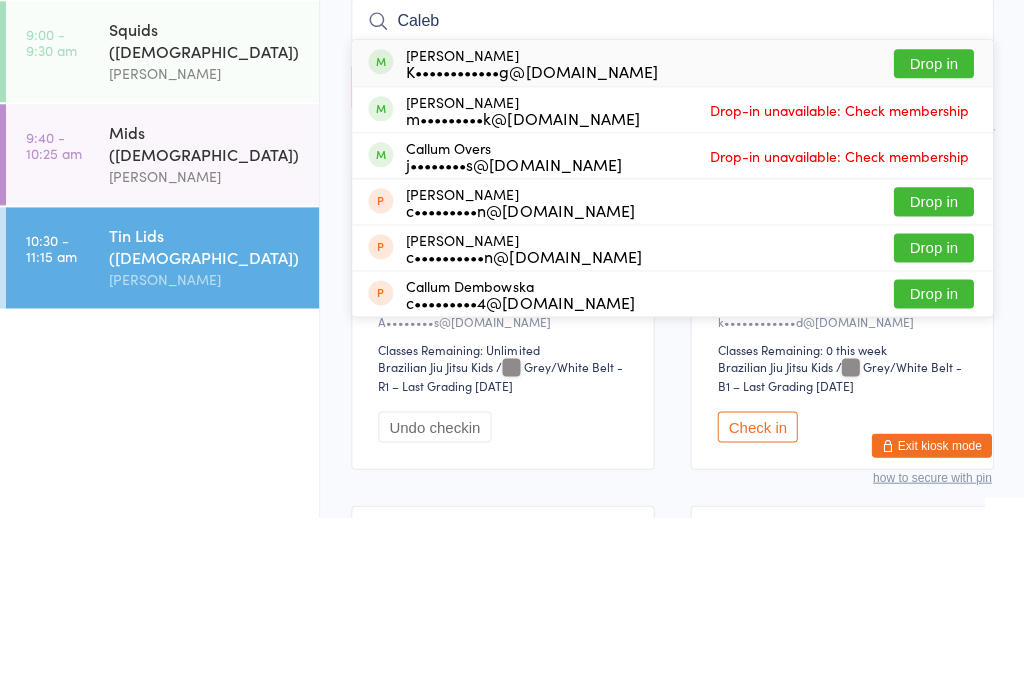 type on "Caleb" 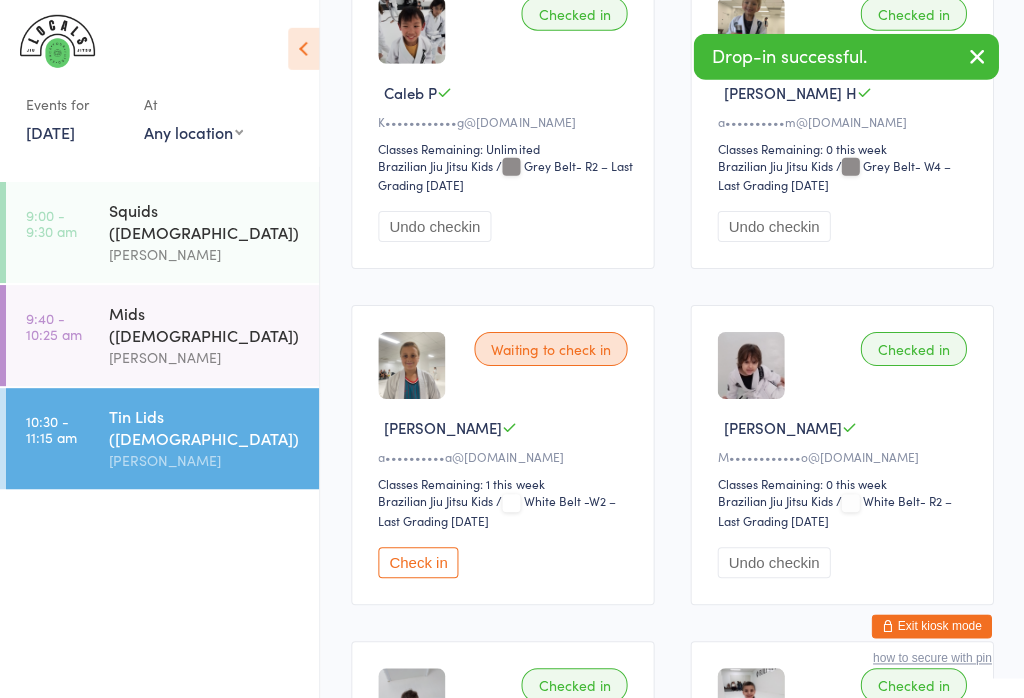 scroll, scrollTop: 718, scrollLeft: 0, axis: vertical 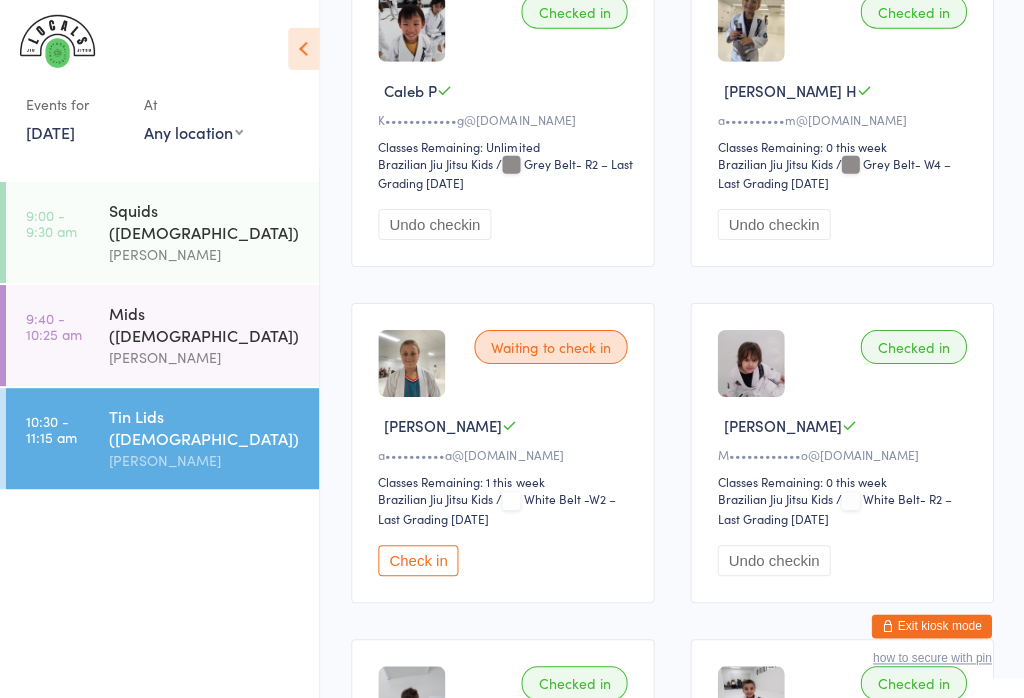 click on "Tin Lids ([DEMOGRAPHIC_DATA])" at bounding box center [205, 427] 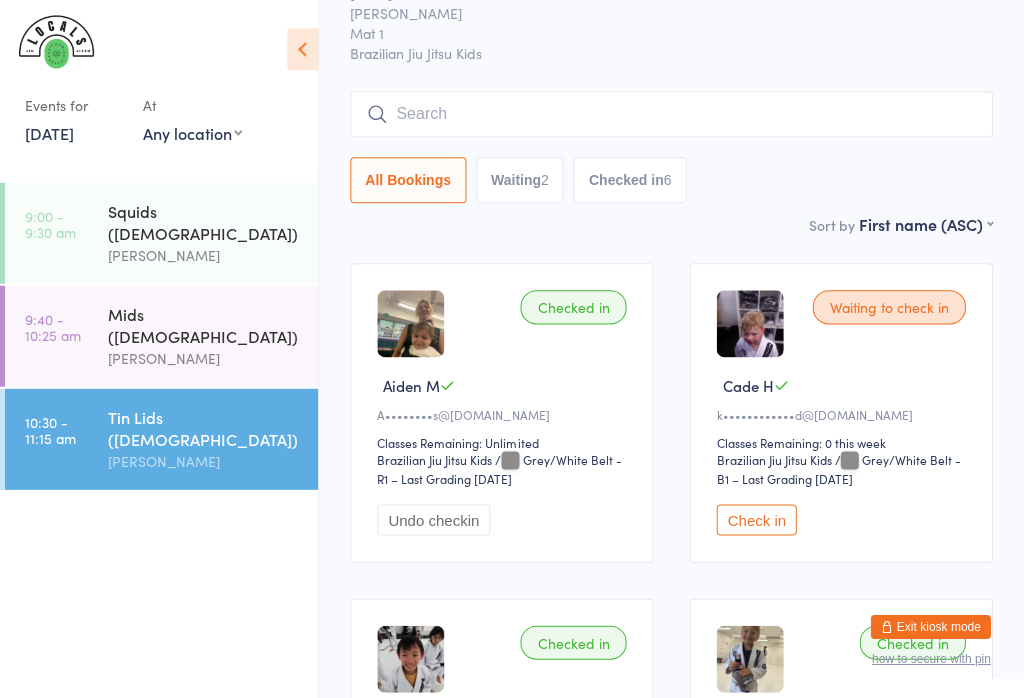 scroll, scrollTop: 88, scrollLeft: 0, axis: vertical 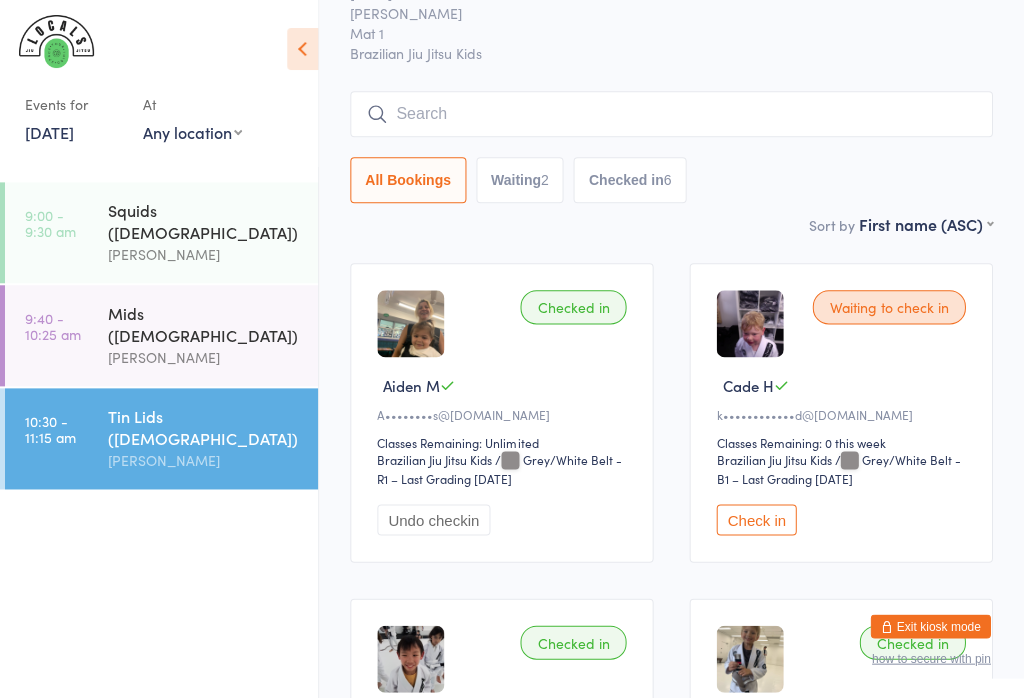 click at bounding box center [672, 114] 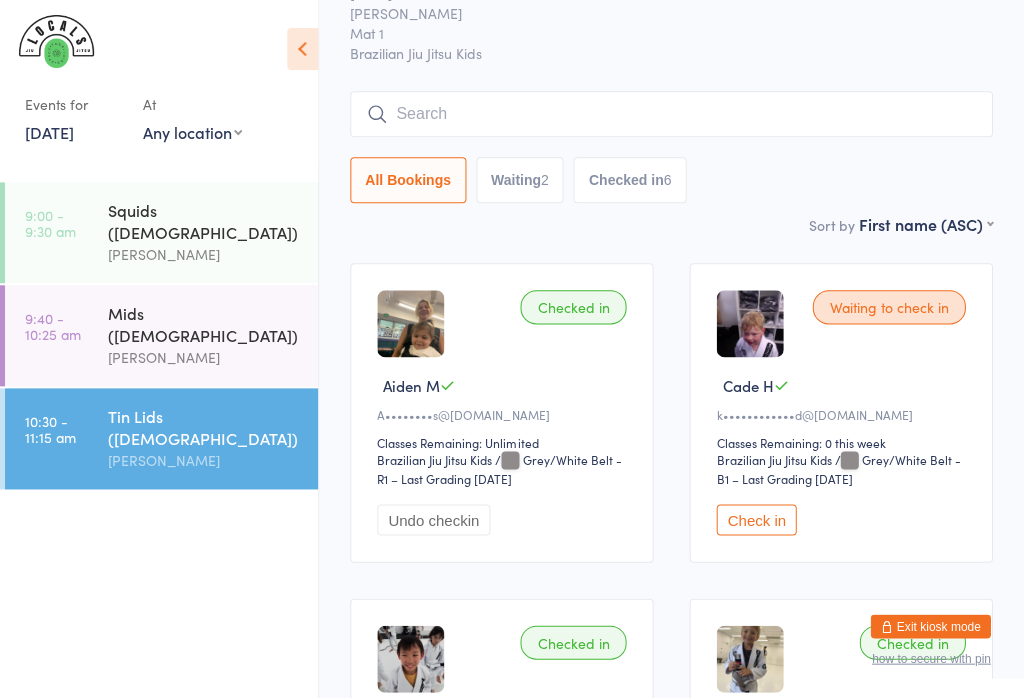 scroll, scrollTop: 87, scrollLeft: 0, axis: vertical 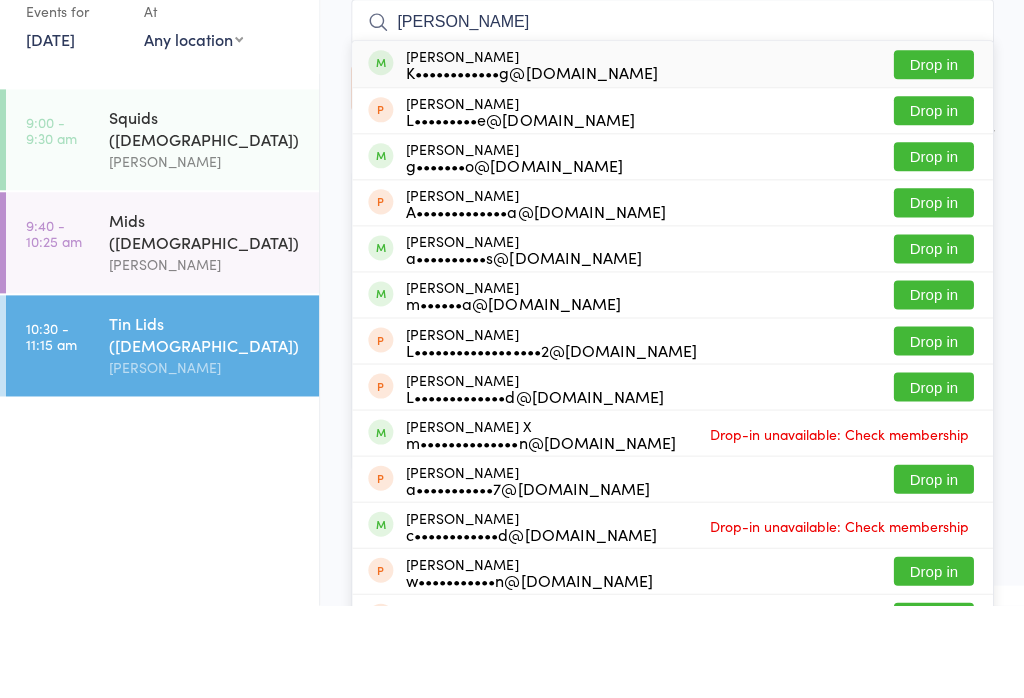 type on "Lucas" 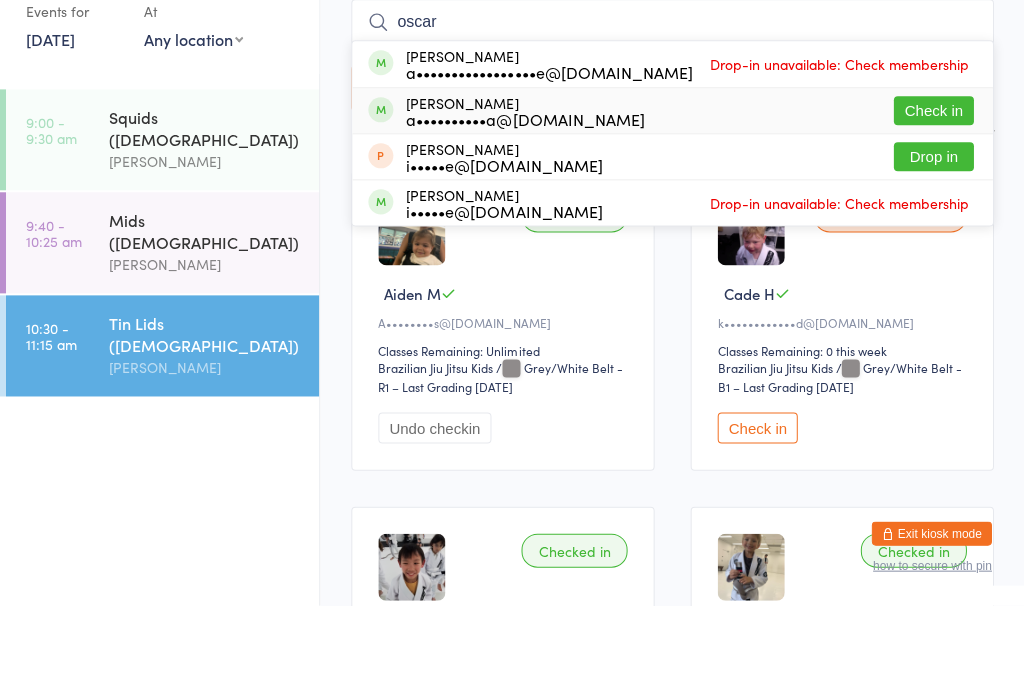 type on "oscar" 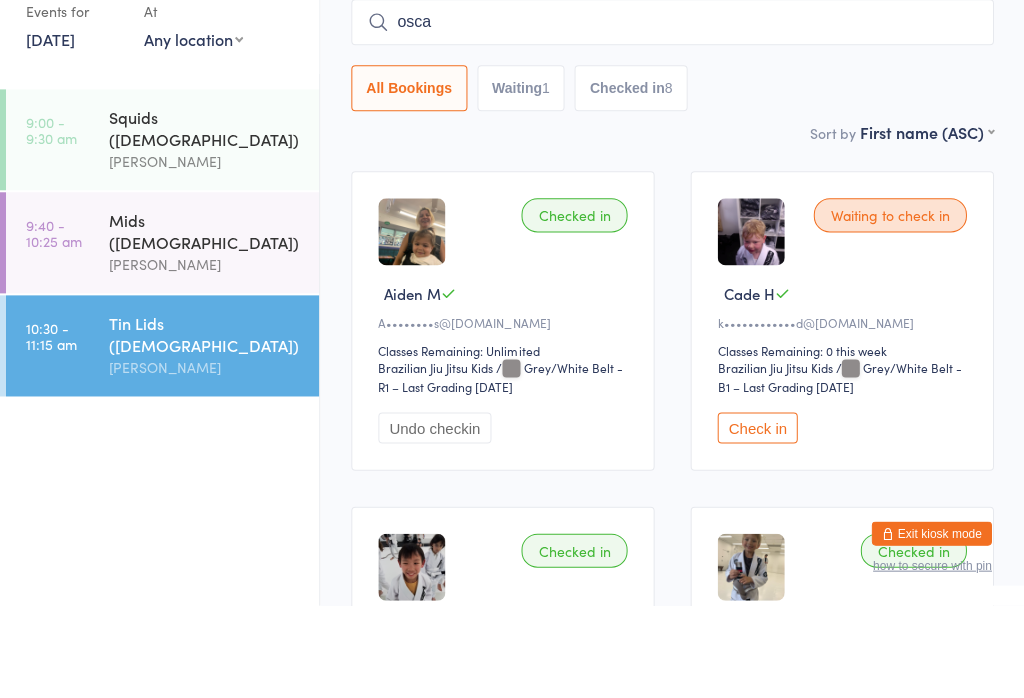 type on "oscar" 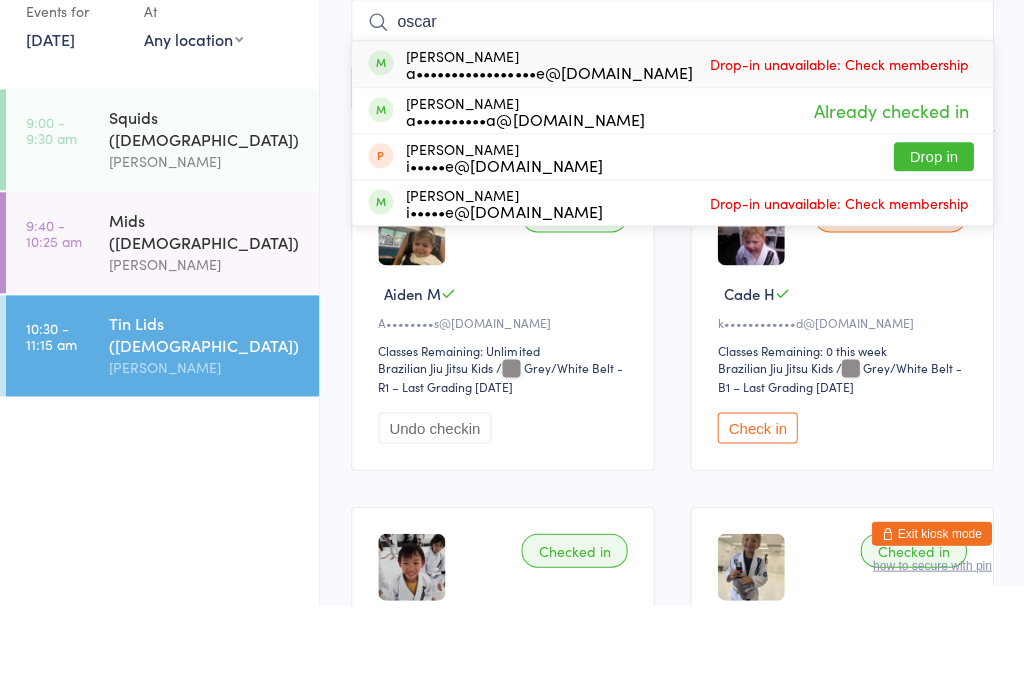 type 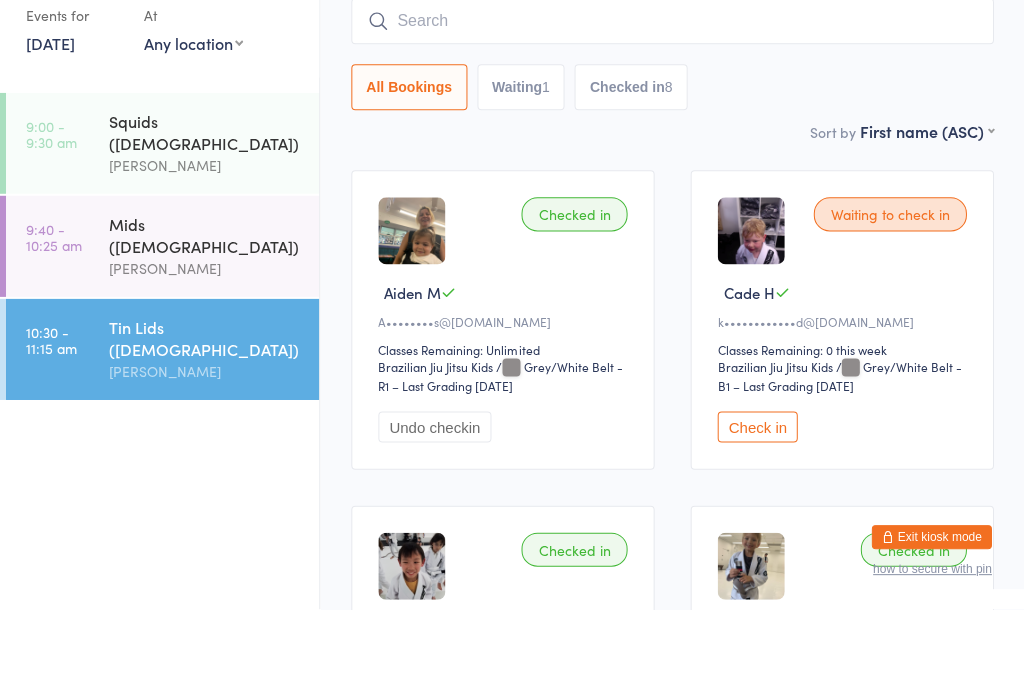 scroll, scrollTop: 0, scrollLeft: 0, axis: both 